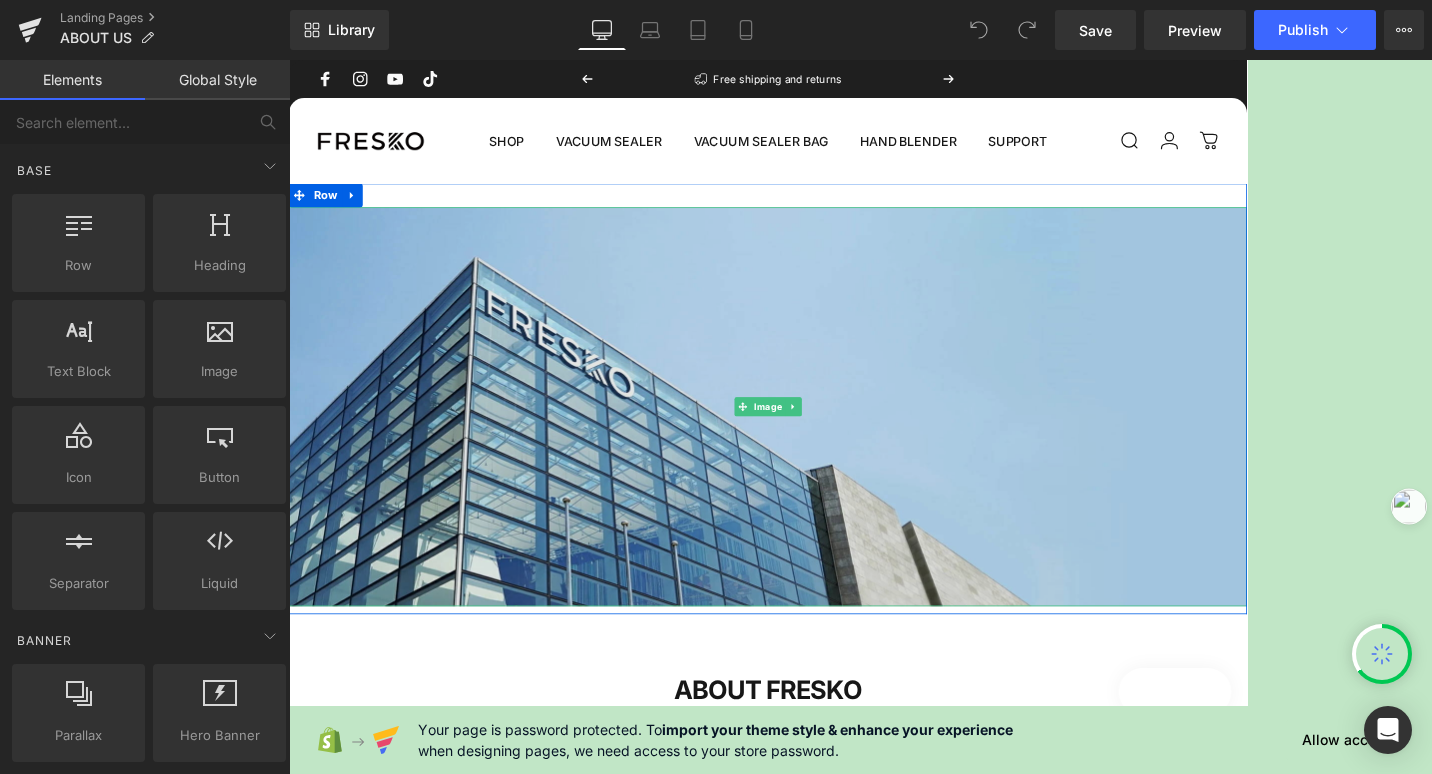 scroll, scrollTop: 0, scrollLeft: 0, axis: both 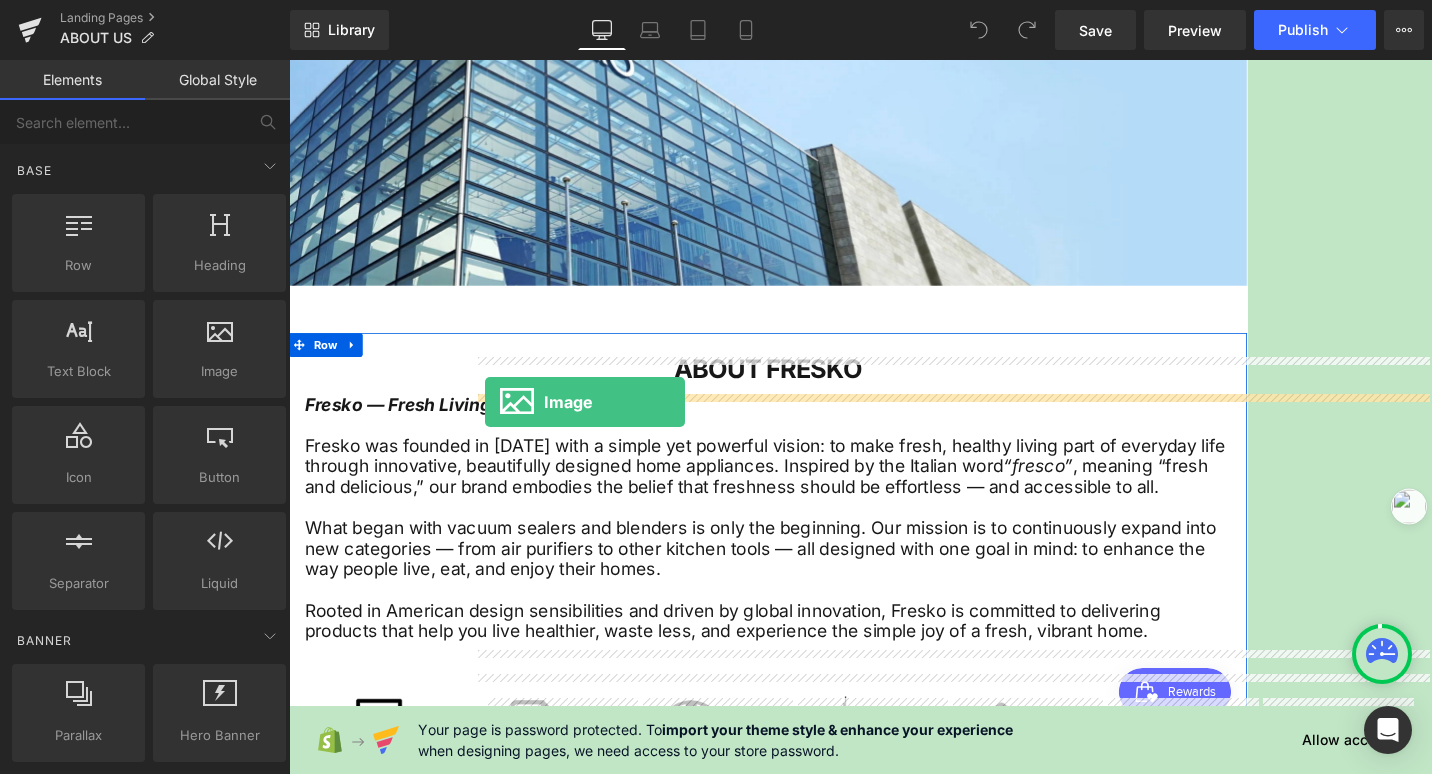 drag, startPoint x: 497, startPoint y: 403, endPoint x: 537, endPoint y: 491, distance: 96.66437 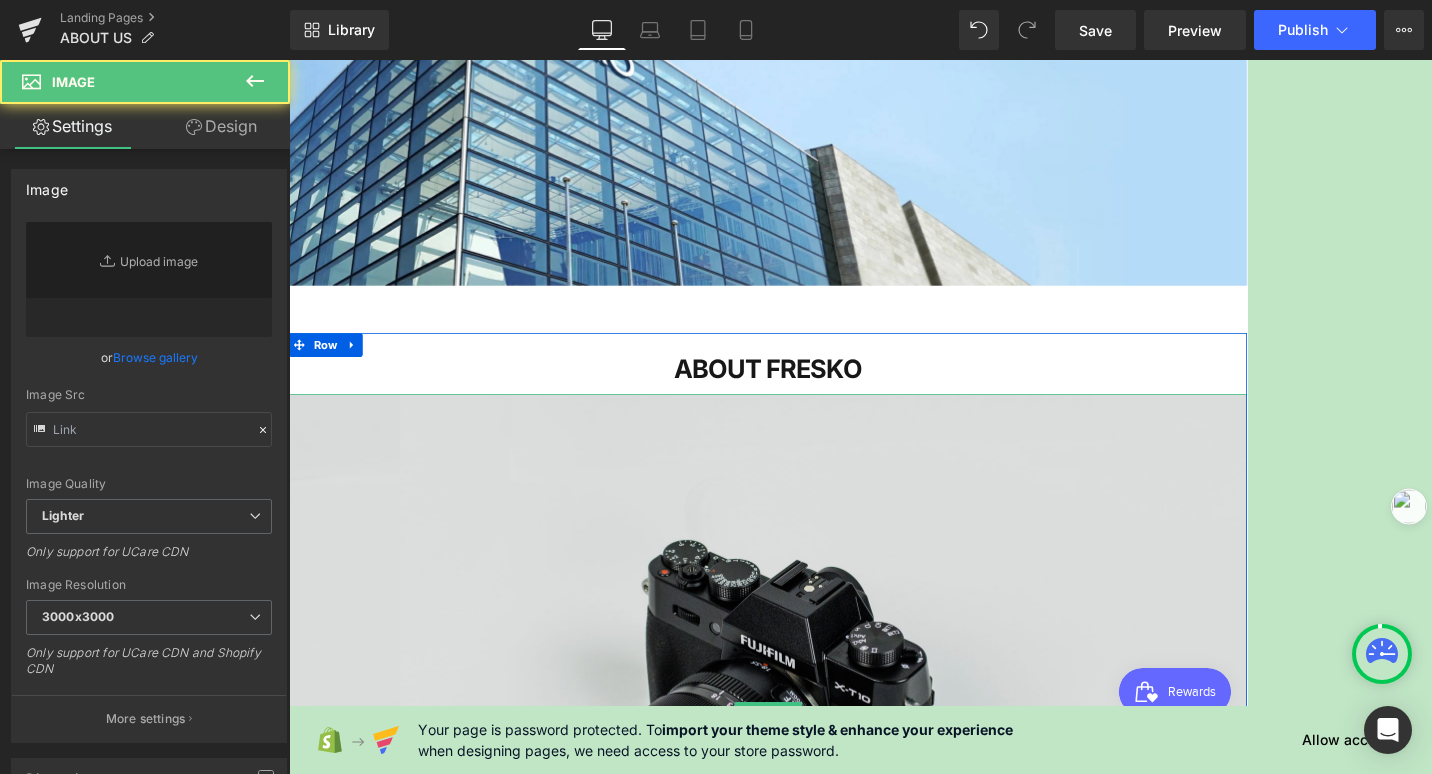 type on "//[DOMAIN_NAME][URL]" 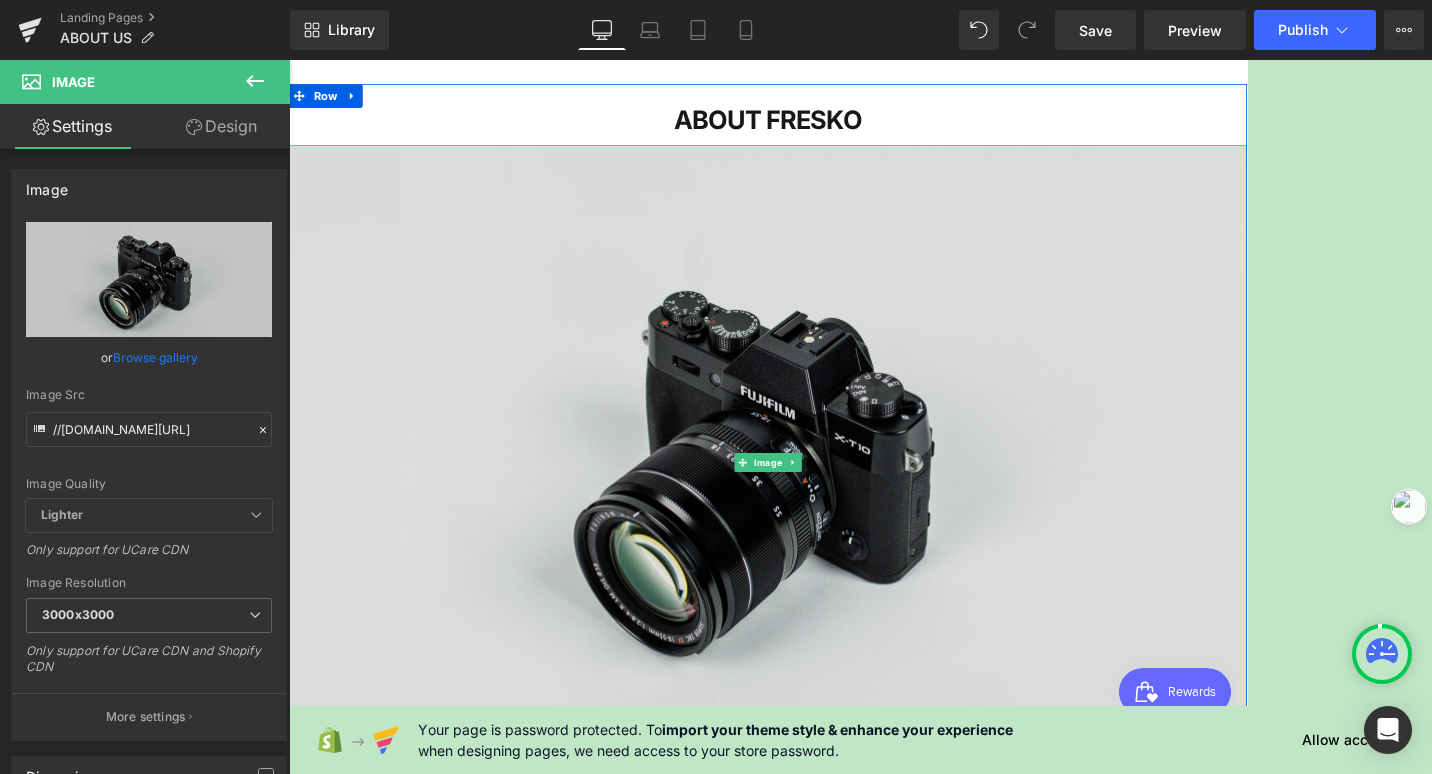 scroll, scrollTop: 789, scrollLeft: 0, axis: vertical 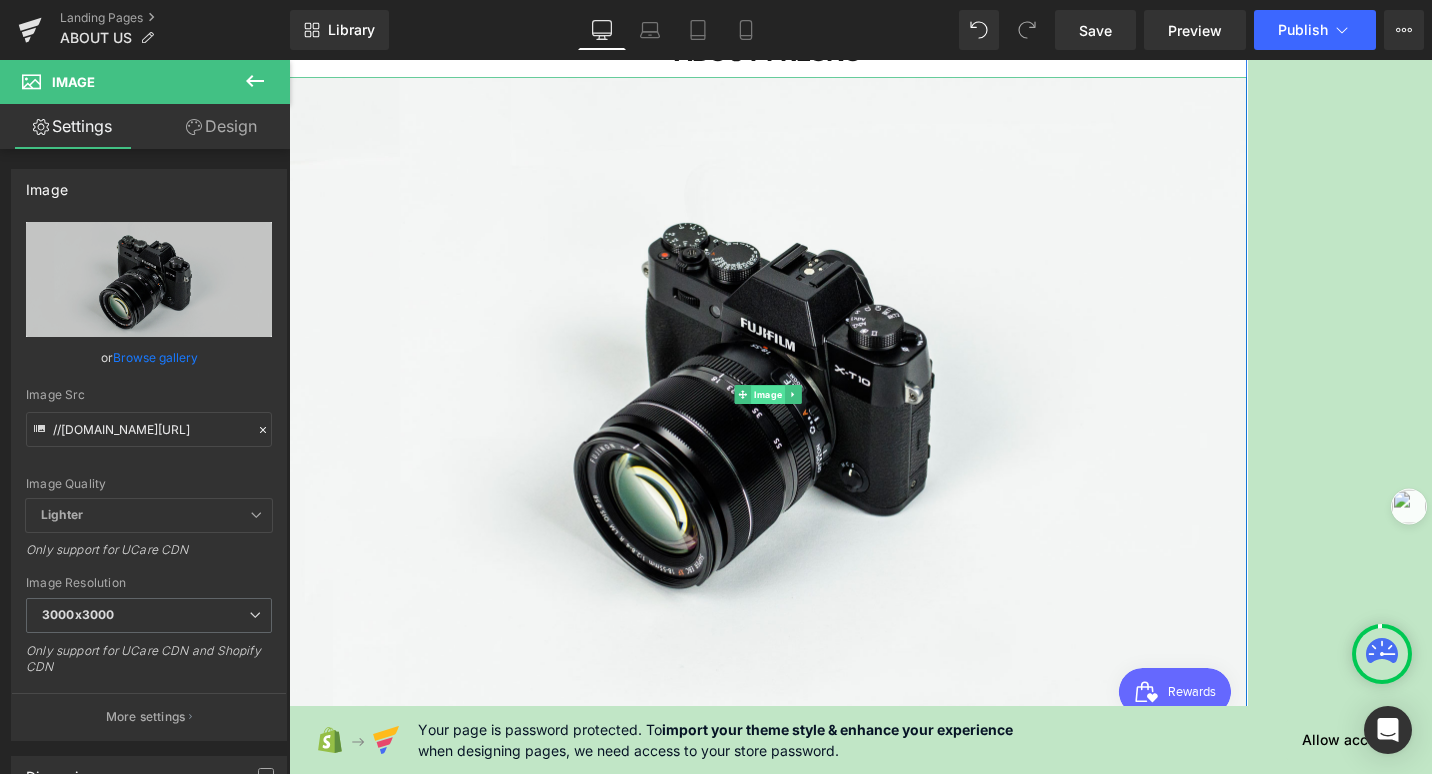 click on "Image" at bounding box center [894, 484] 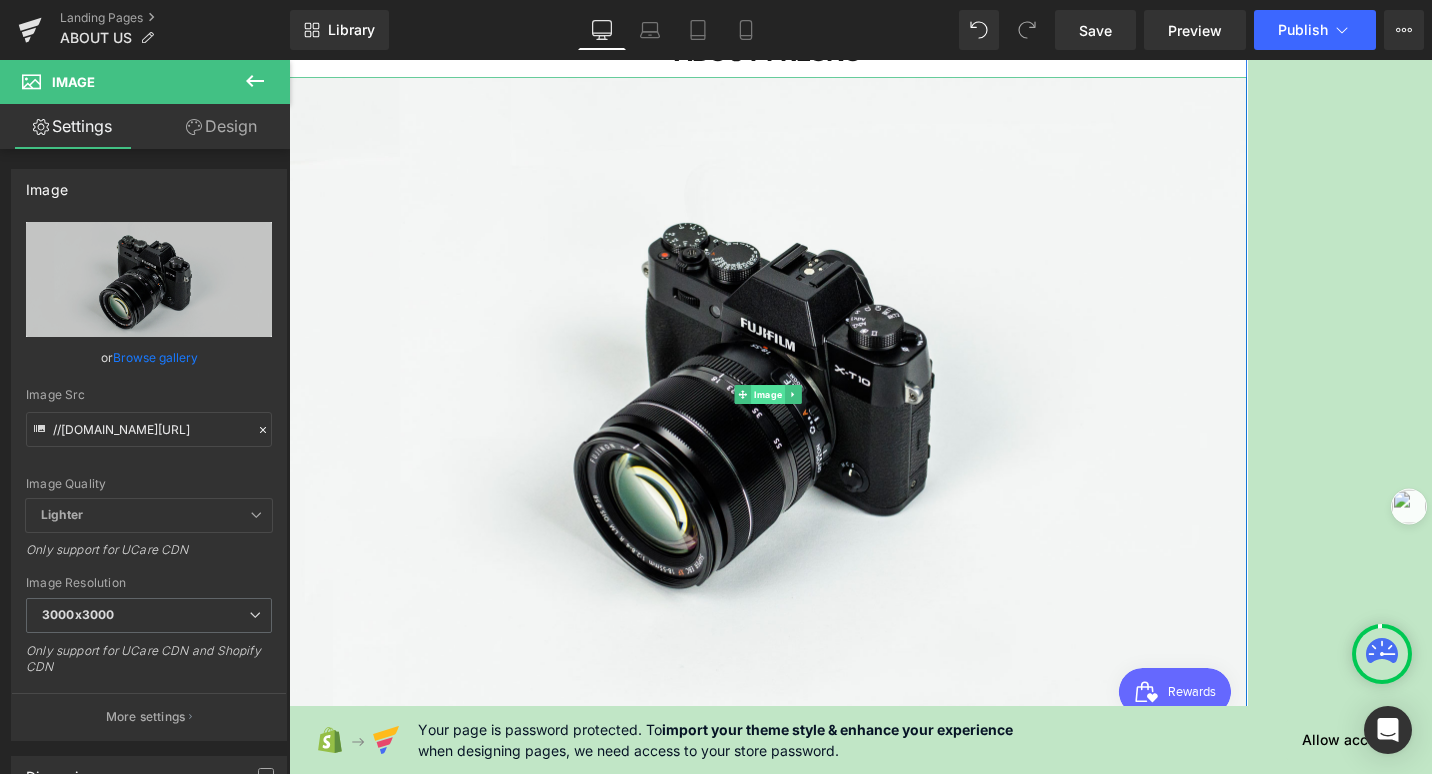 click on "Image" at bounding box center [894, 483] 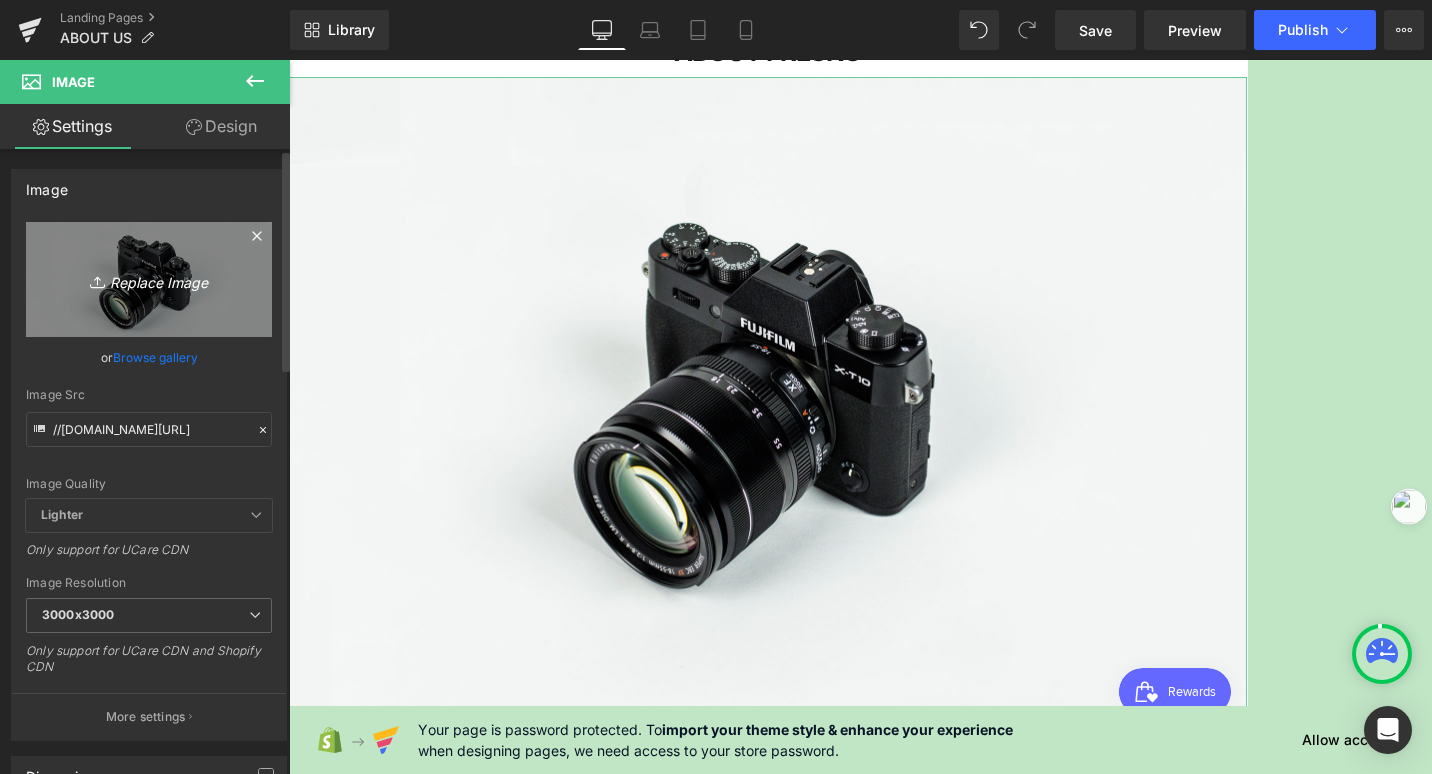 click on "Replace Image" at bounding box center [149, 279] 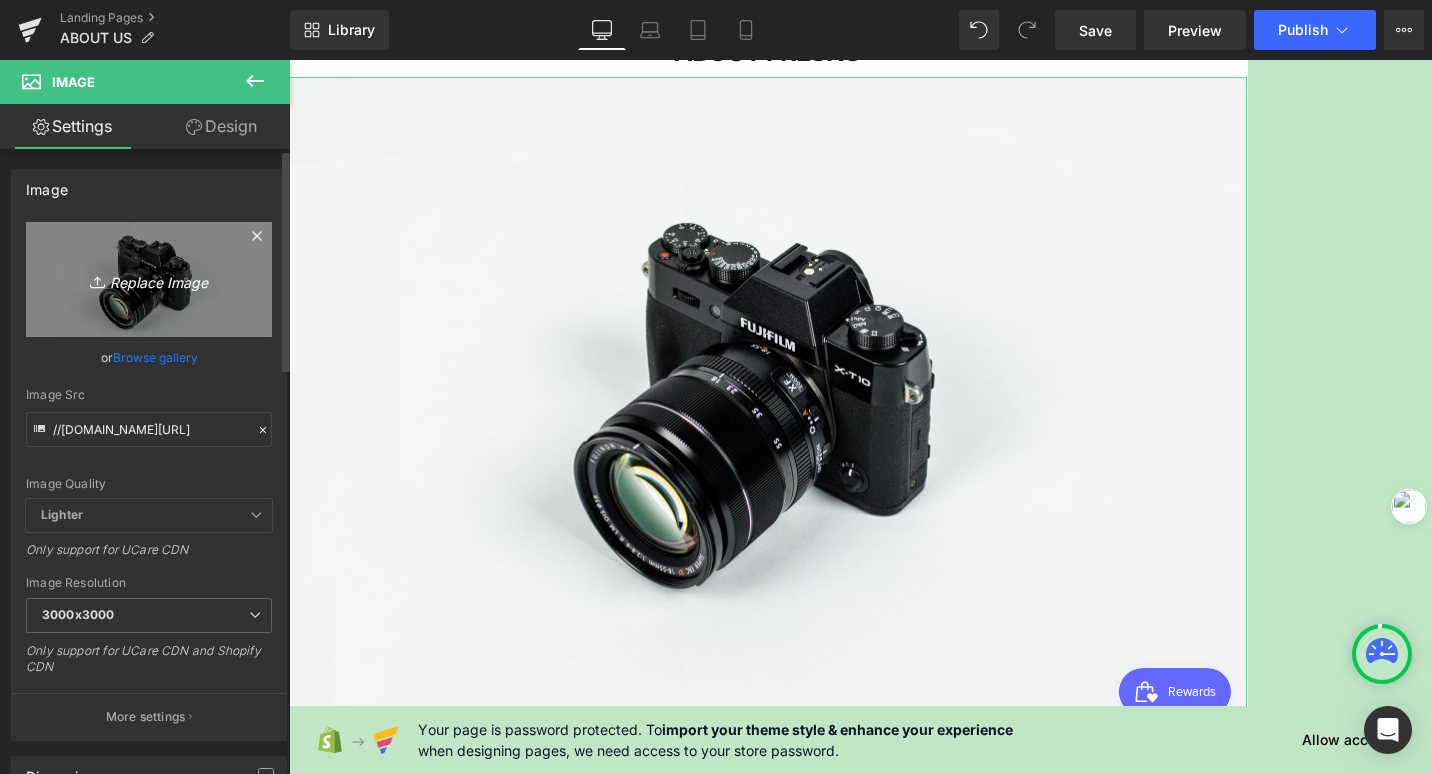 type on "C:\fakepath\3000x1500-品牌故事.jpg" 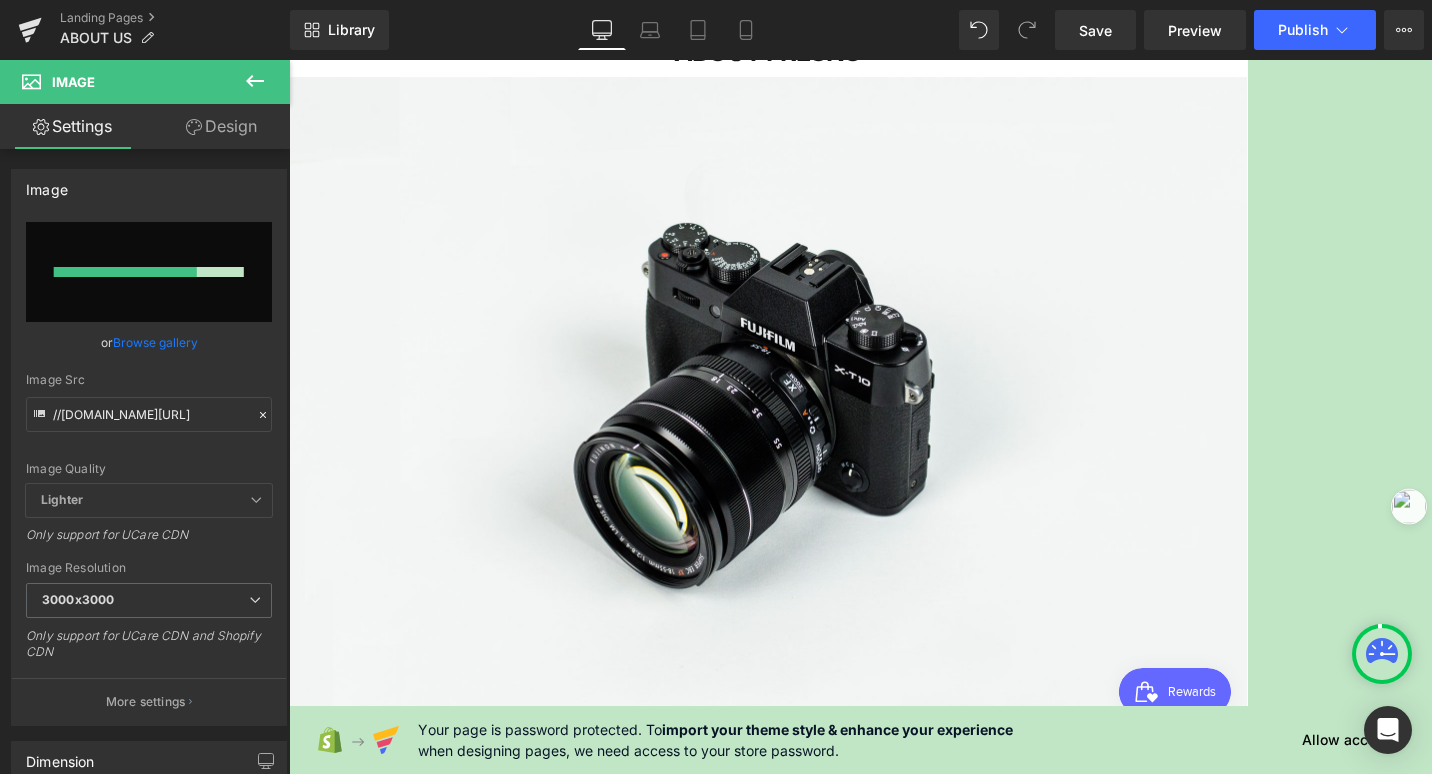 type 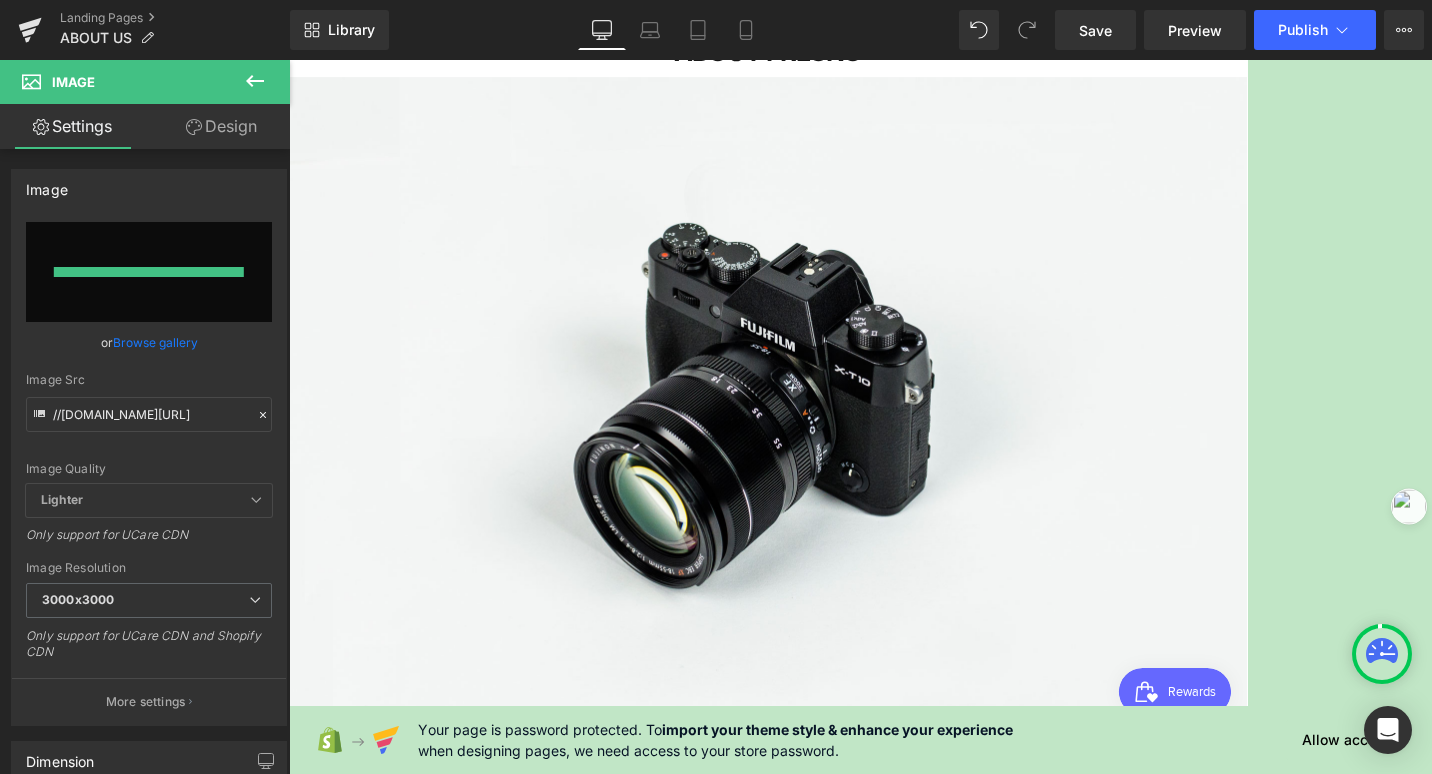 type on "[URL][DOMAIN_NAME]" 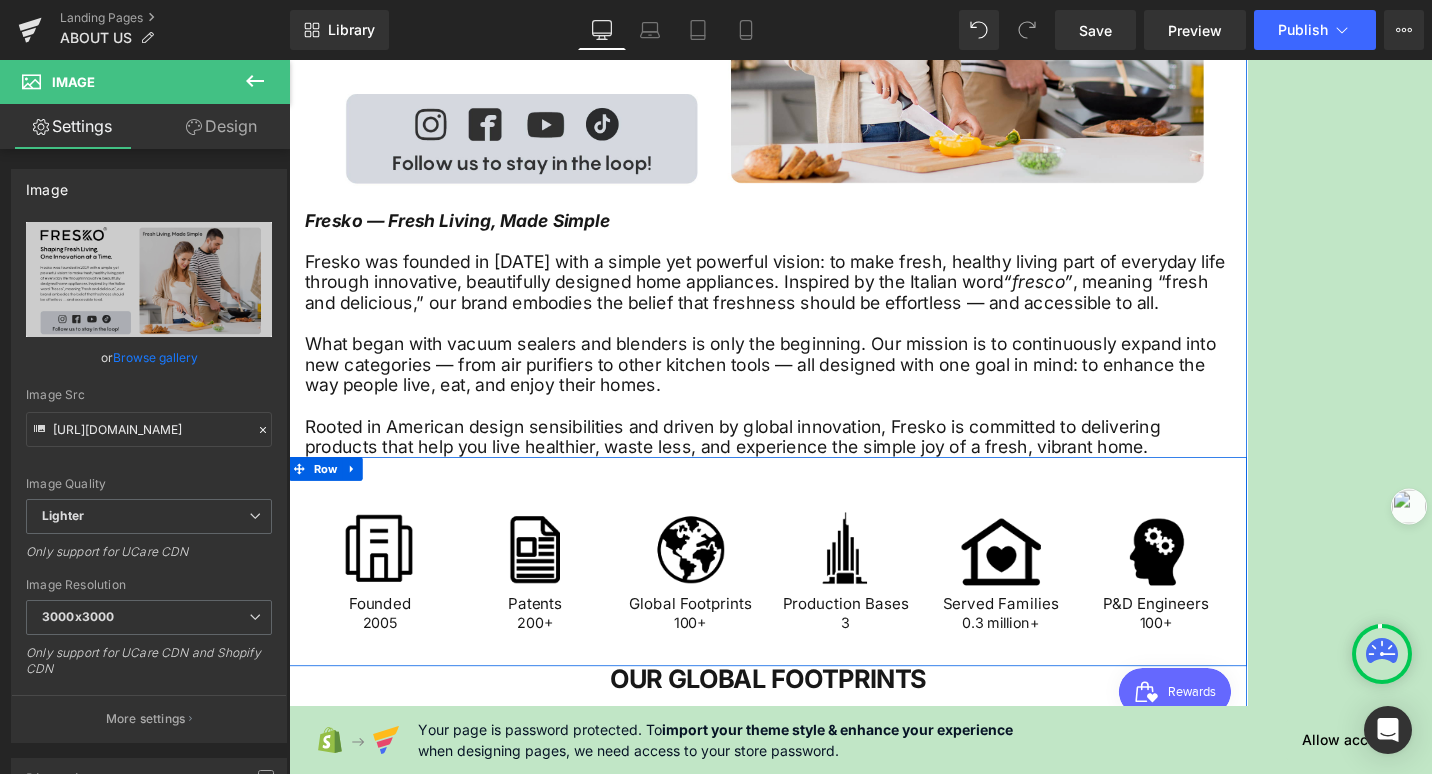 scroll, scrollTop: 1089, scrollLeft: 0, axis: vertical 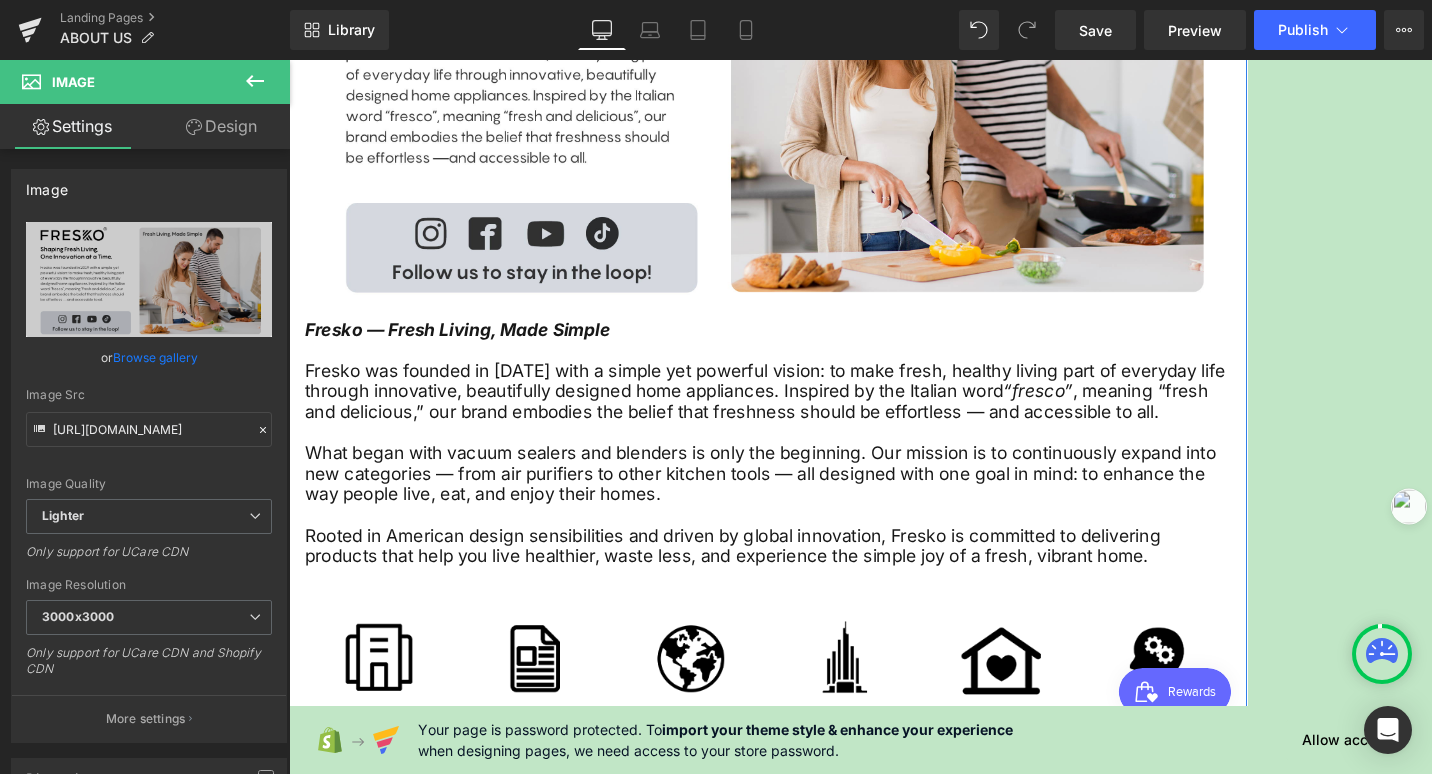 click on "Fresko was founded in [DATE] with a simple yet powerful vision: to make fresh, healthy living part of everyday life through innovative, beautifully designed home appliances. Inspired by the Italian word  “fresco” , meaning “fresh and delicious,” our brand embodies the belief that freshness should be effortless — and accessible to all." at bounding box center [894, 478] 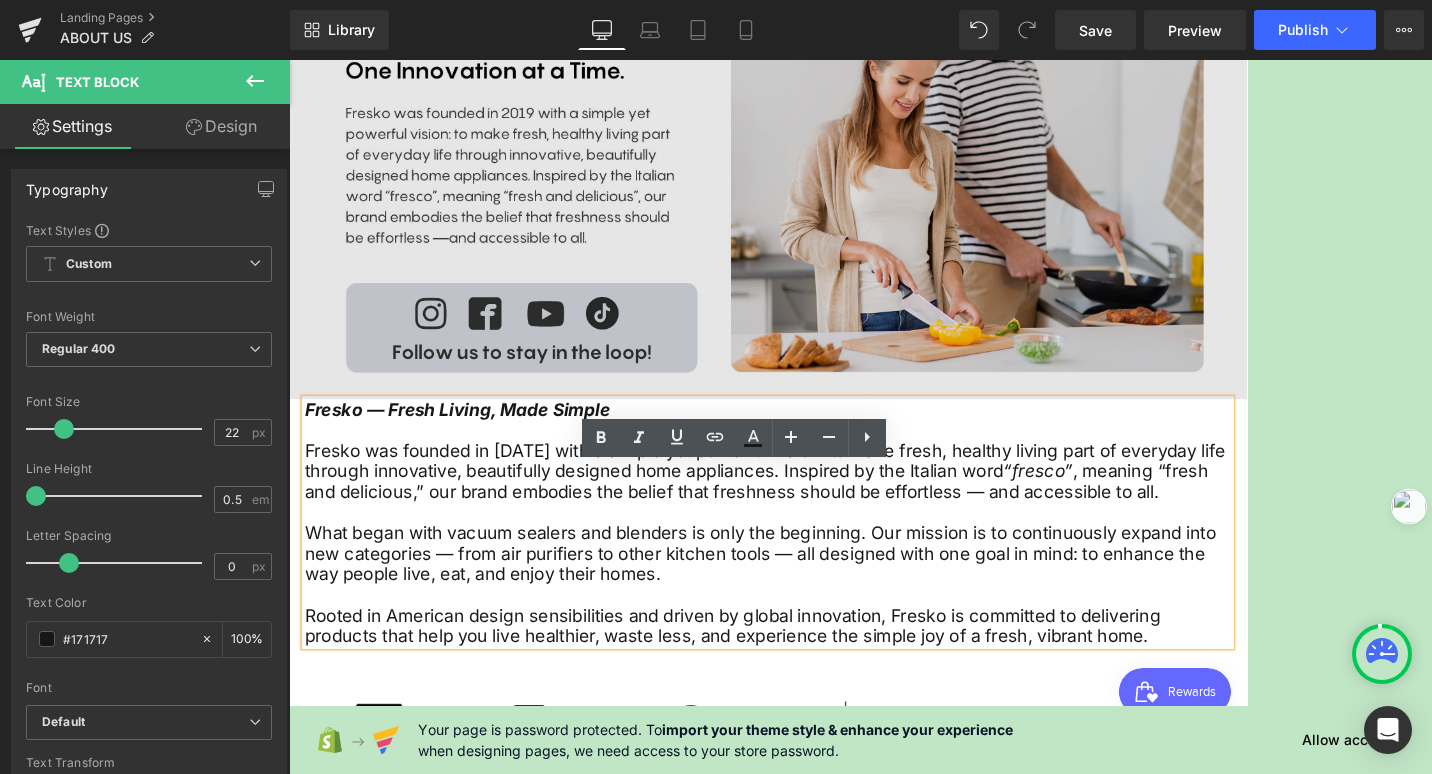 scroll, scrollTop: 1086, scrollLeft: 0, axis: vertical 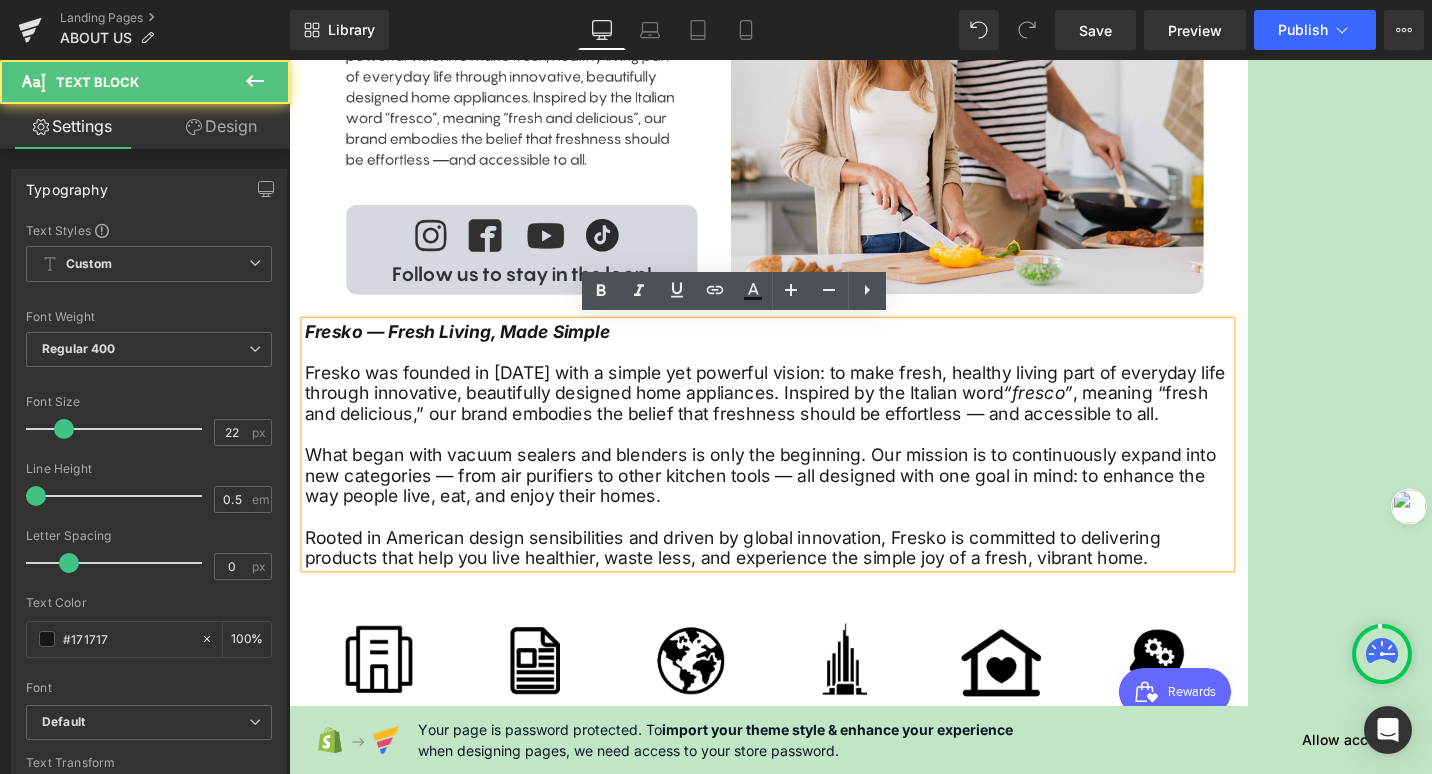 click on "Fresko was founded in [DATE] with a simple yet powerful vision: to make fresh, healthy living part of everyday life through innovative, beautifully designed home appliances. Inspired by the Italian word  “fresco” , meaning “fresh and delicious,” our brand embodies the belief that freshness should be effortless — and accessible to all." at bounding box center (894, 481) 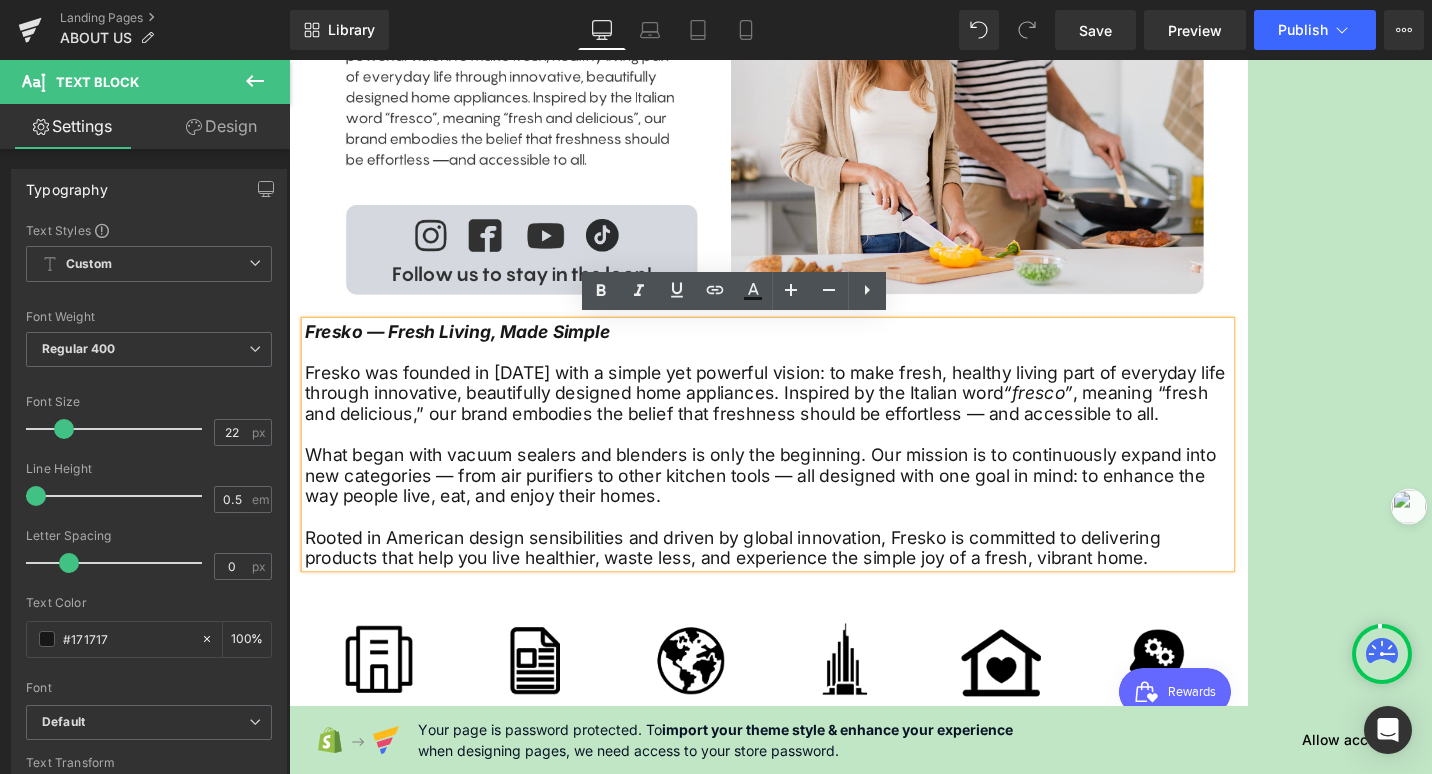 click on "Fresko — Fresh Living, Made Simple" at bounding box center (502, 403) 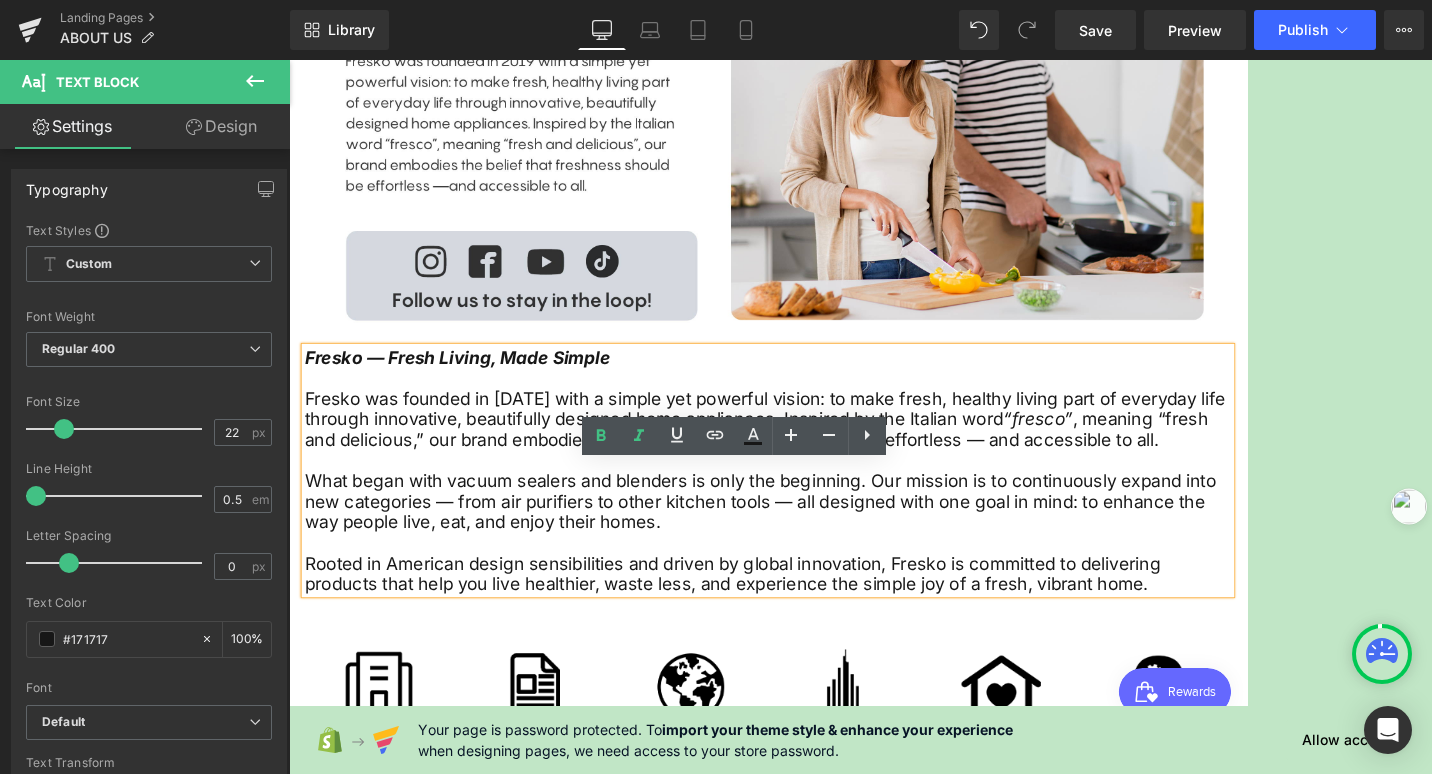 scroll, scrollTop: 1086, scrollLeft: 0, axis: vertical 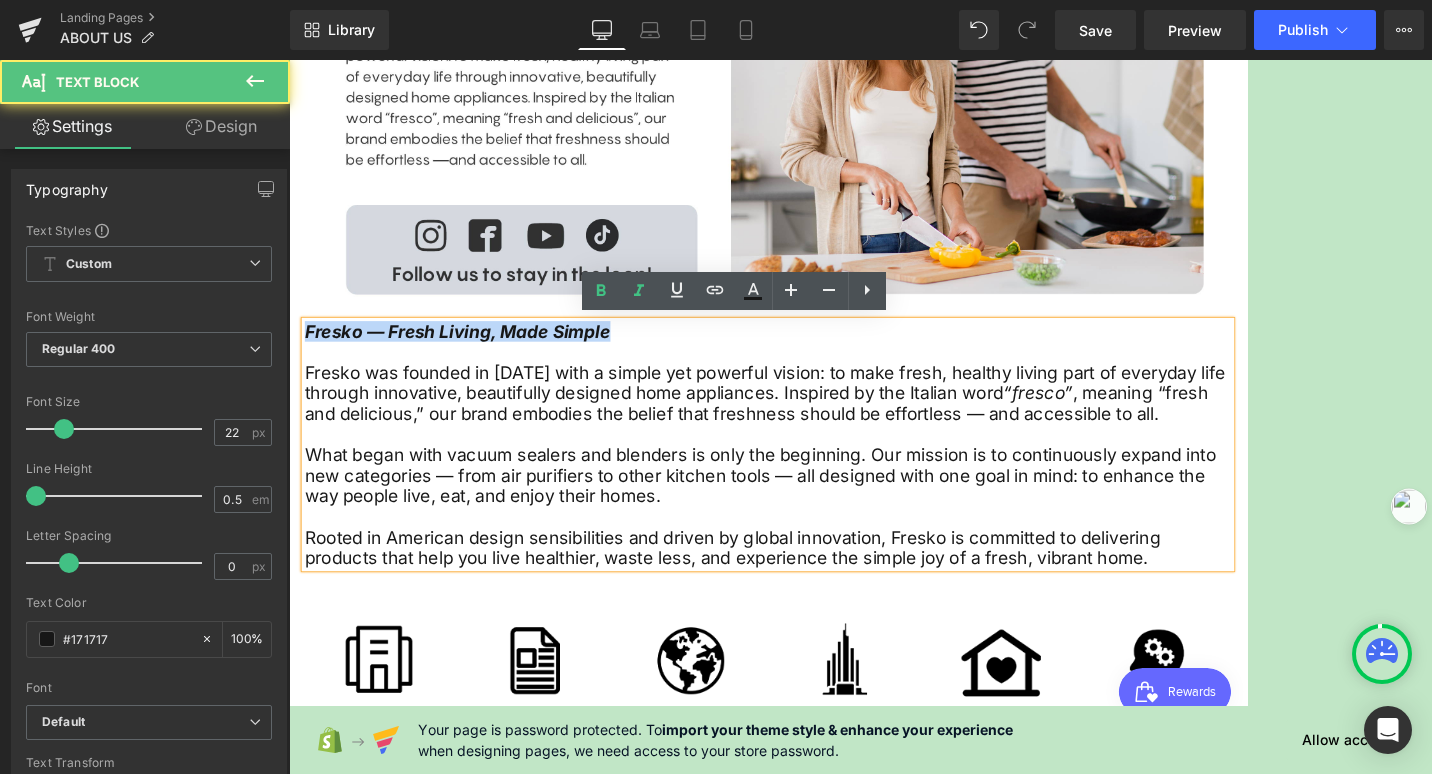 drag, startPoint x: 307, startPoint y: 402, endPoint x: 690, endPoint y: 405, distance: 383.01175 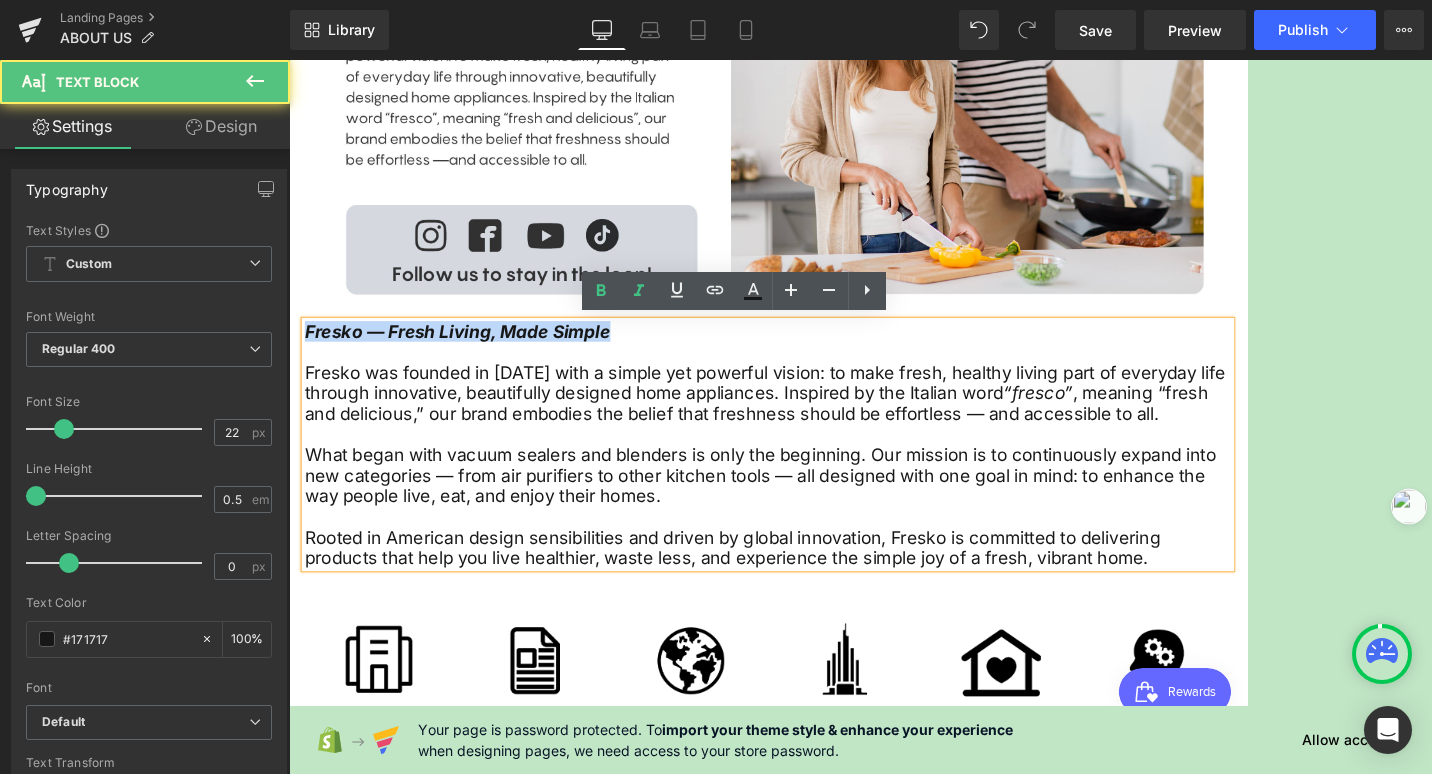click on "Fresko — Fresh Living, Made Simple" at bounding box center [894, 403] 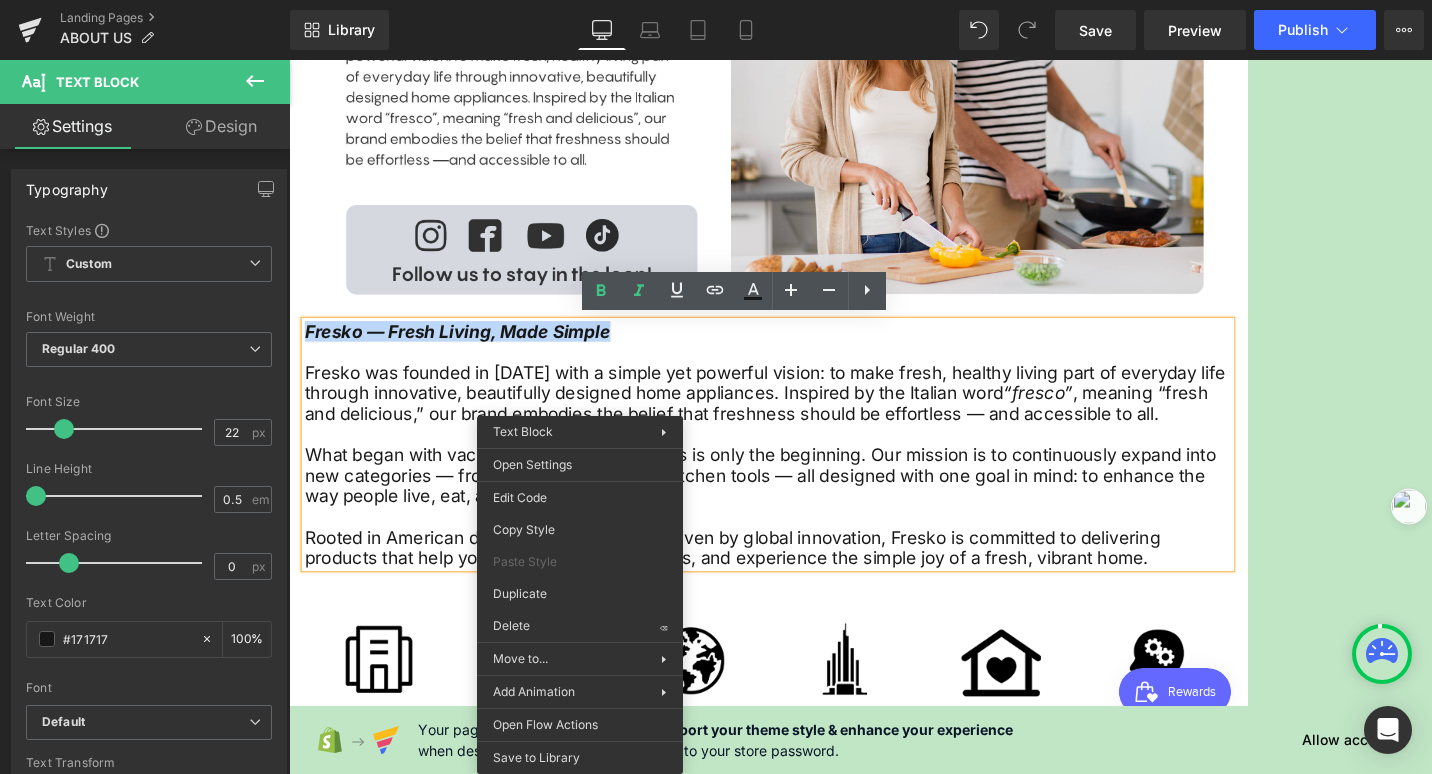 click on "Fresko — Fresh Living, Made Simple" at bounding box center [502, 403] 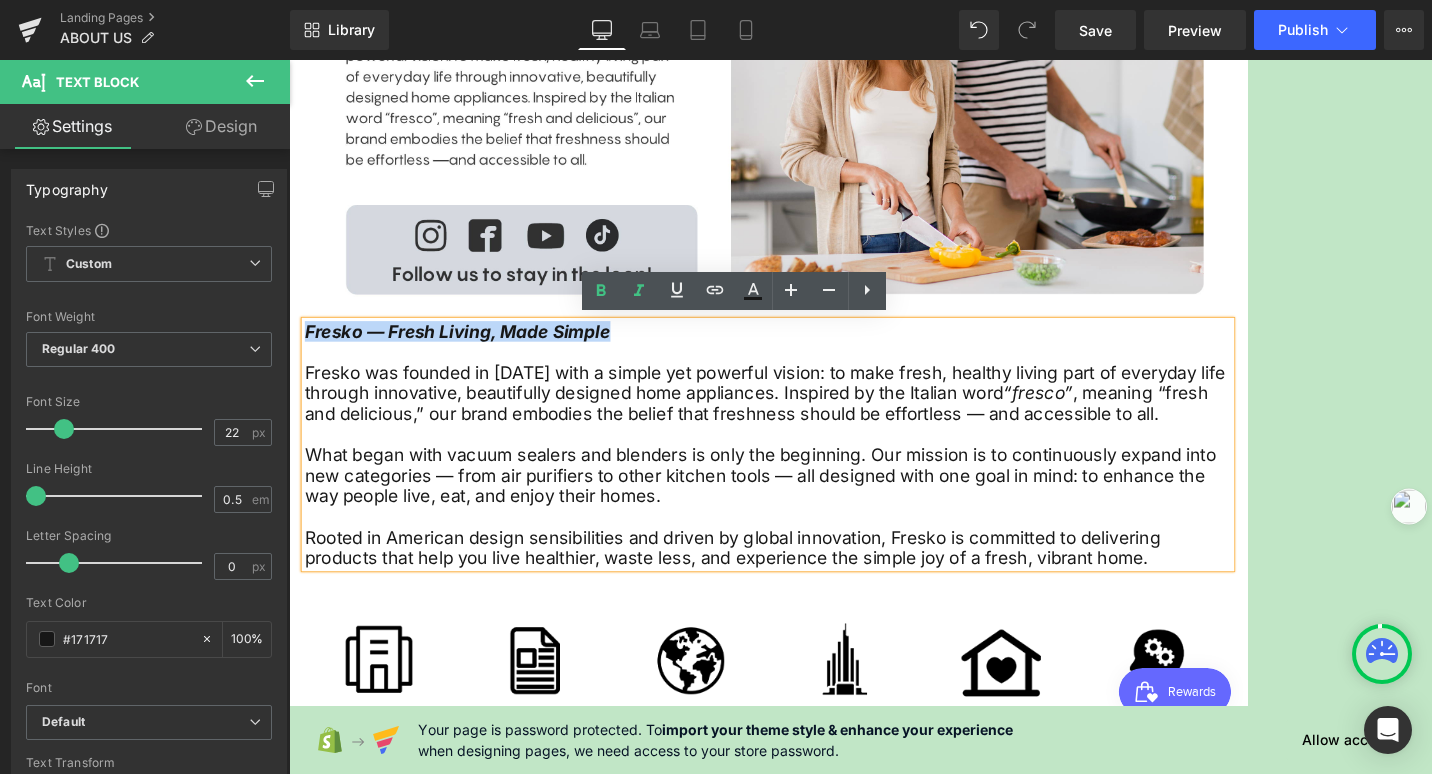 drag, startPoint x: 693, startPoint y: 413, endPoint x: 307, endPoint y: 407, distance: 386.04663 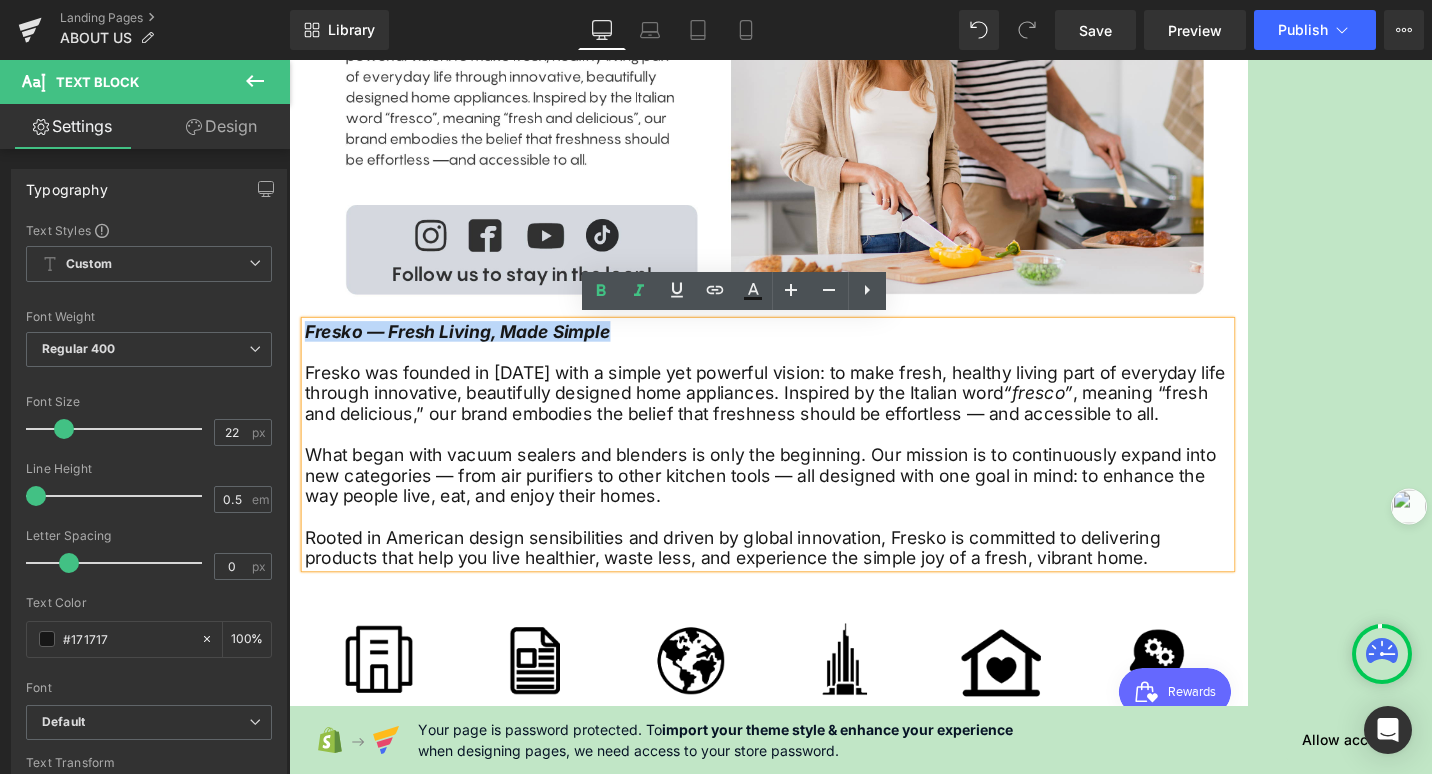 click on "Fresko — Fresh Living, Made Simple" at bounding box center (894, 403) 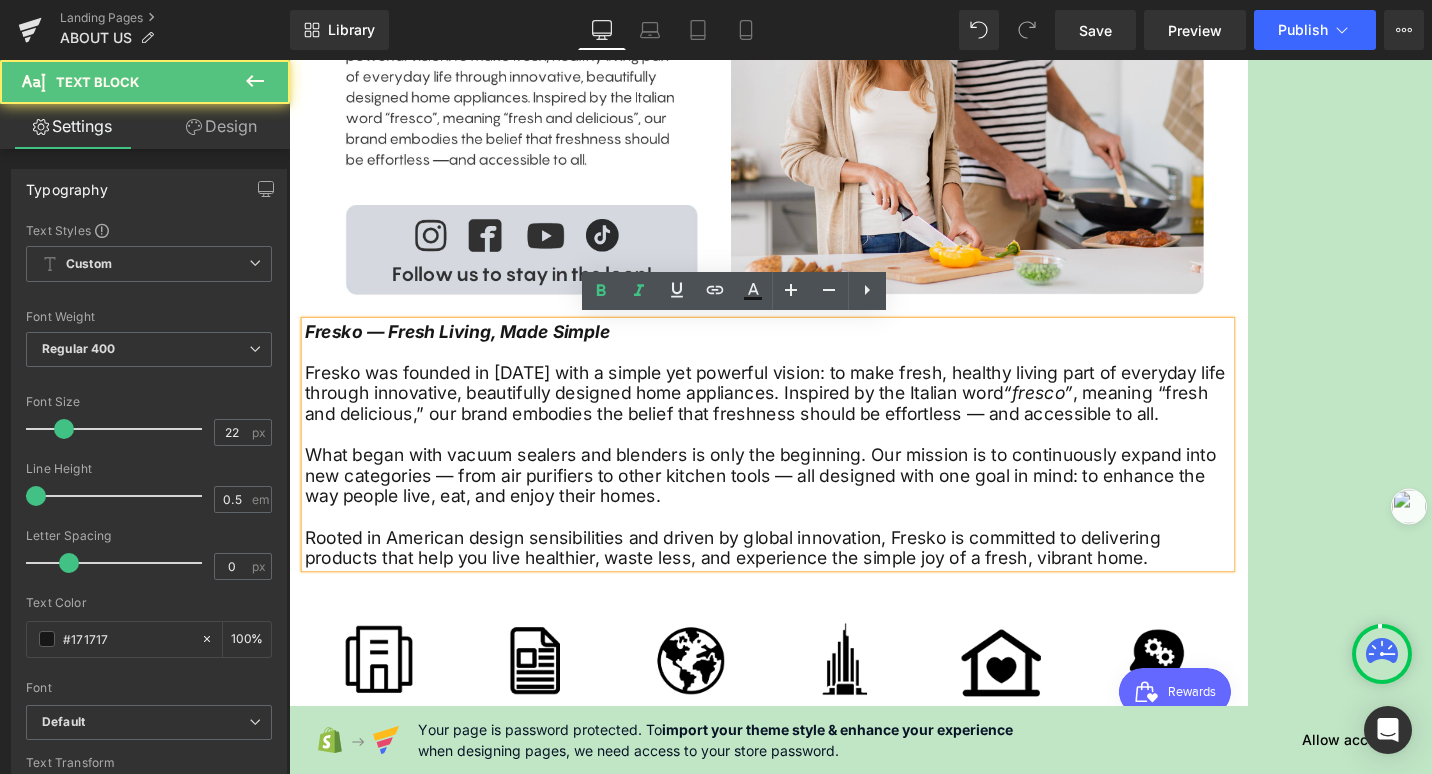 click on "Rooted in American design sensibilities and driven by global innovation, Fresko is committed to delivering products that help you live healthier, waste less, and experience the simple joy of a fresh, vibrant home." at bounding box center (894, 676) 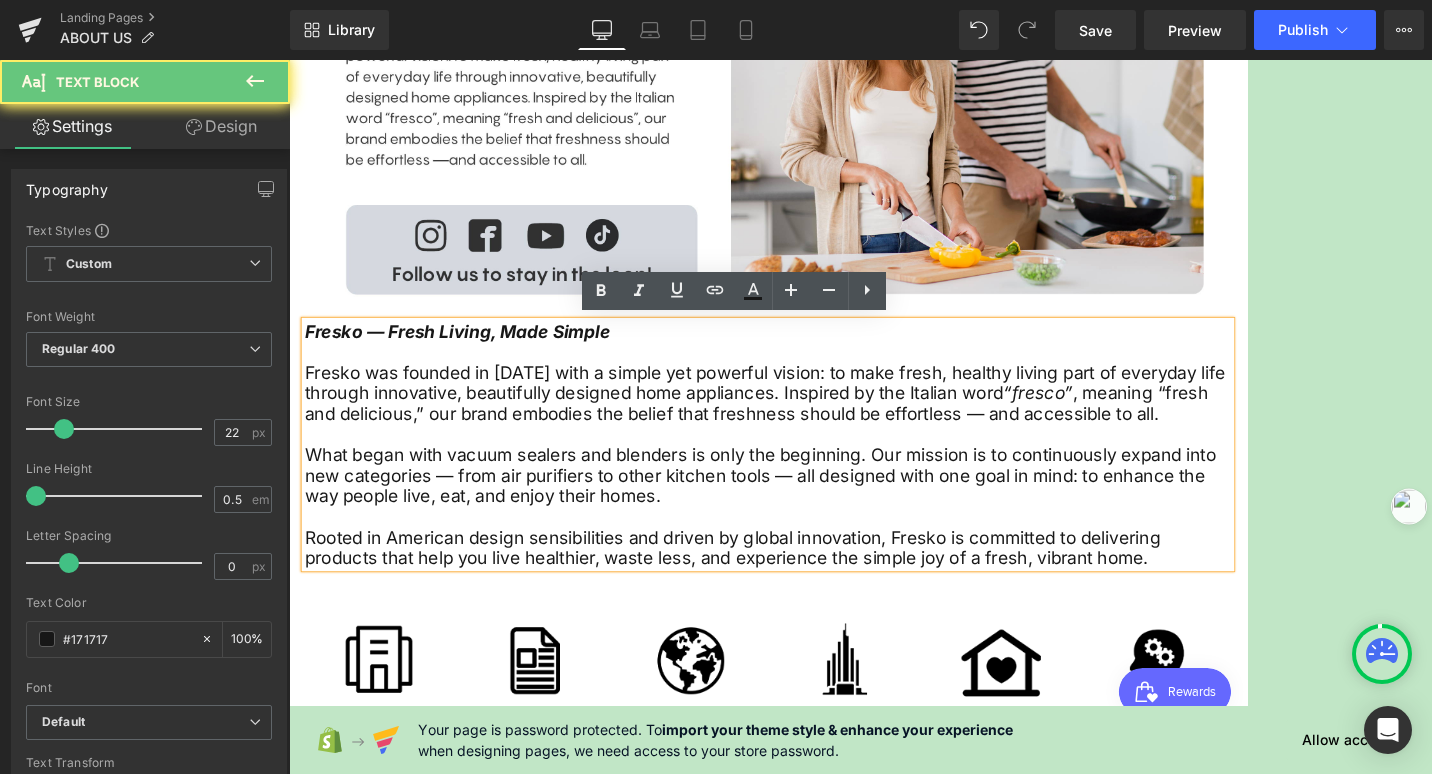 click on "Rooted in American design sensibilities and driven by global innovation, Fresko is committed to delivering products that help you live healthier, waste less, and experience the simple joy of a fresh, vibrant home." at bounding box center [894, 676] 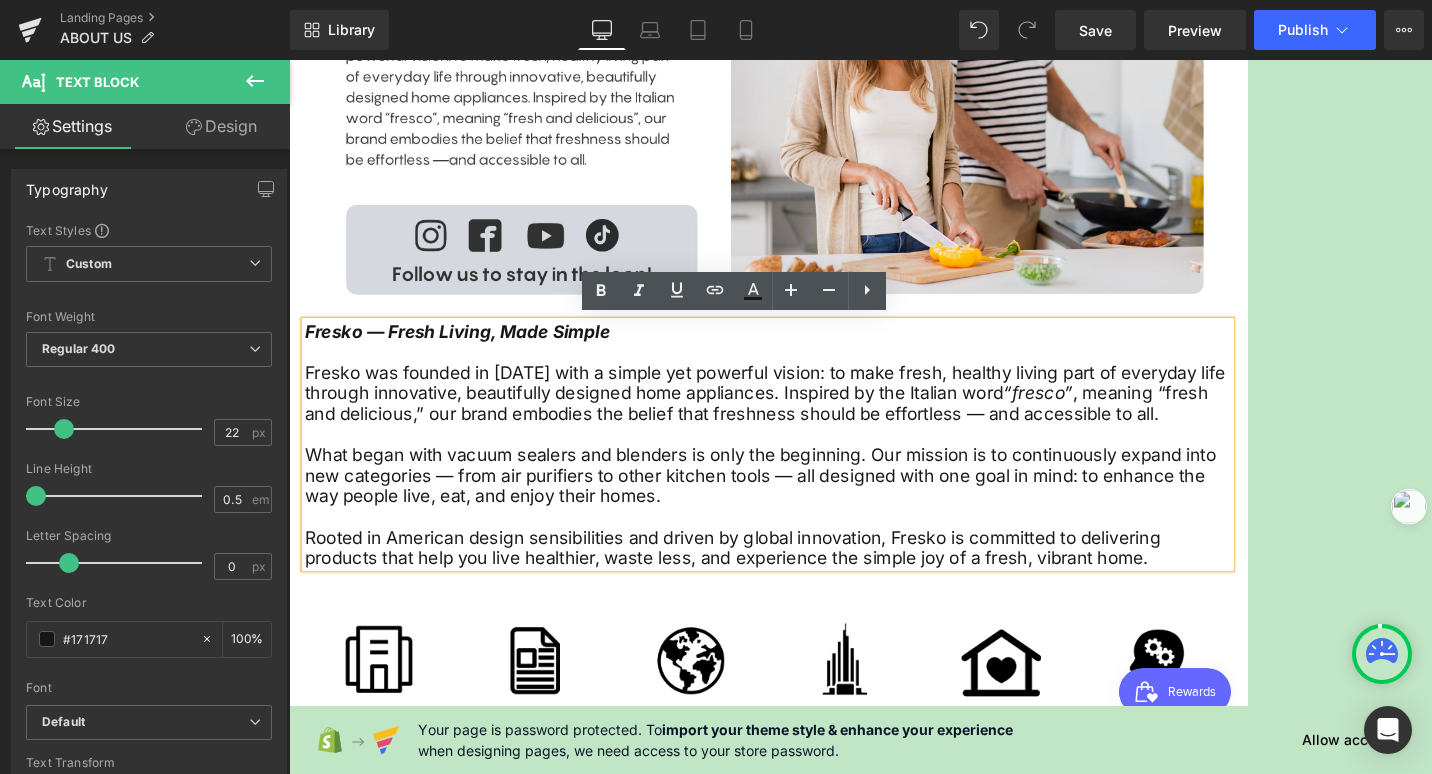 type 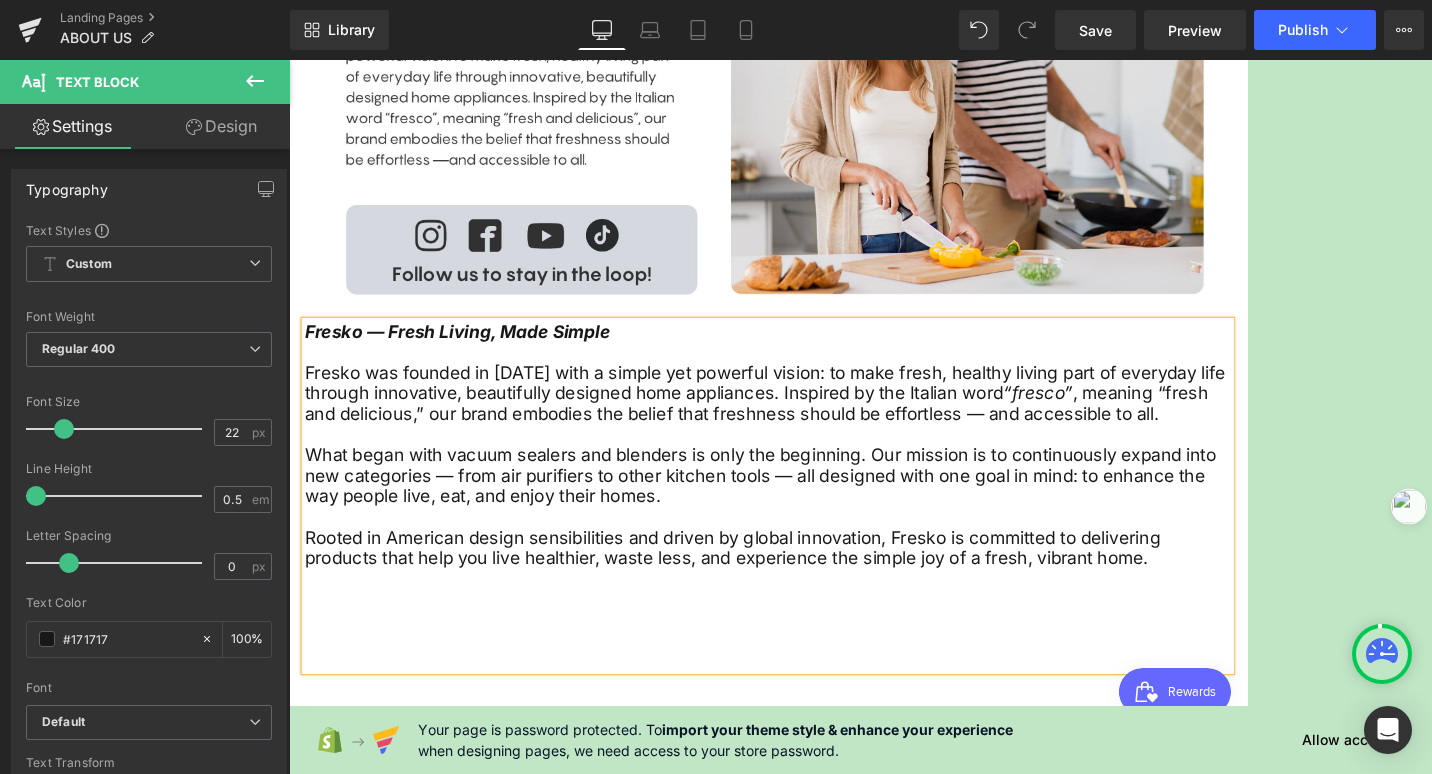 click at bounding box center [894, 741] 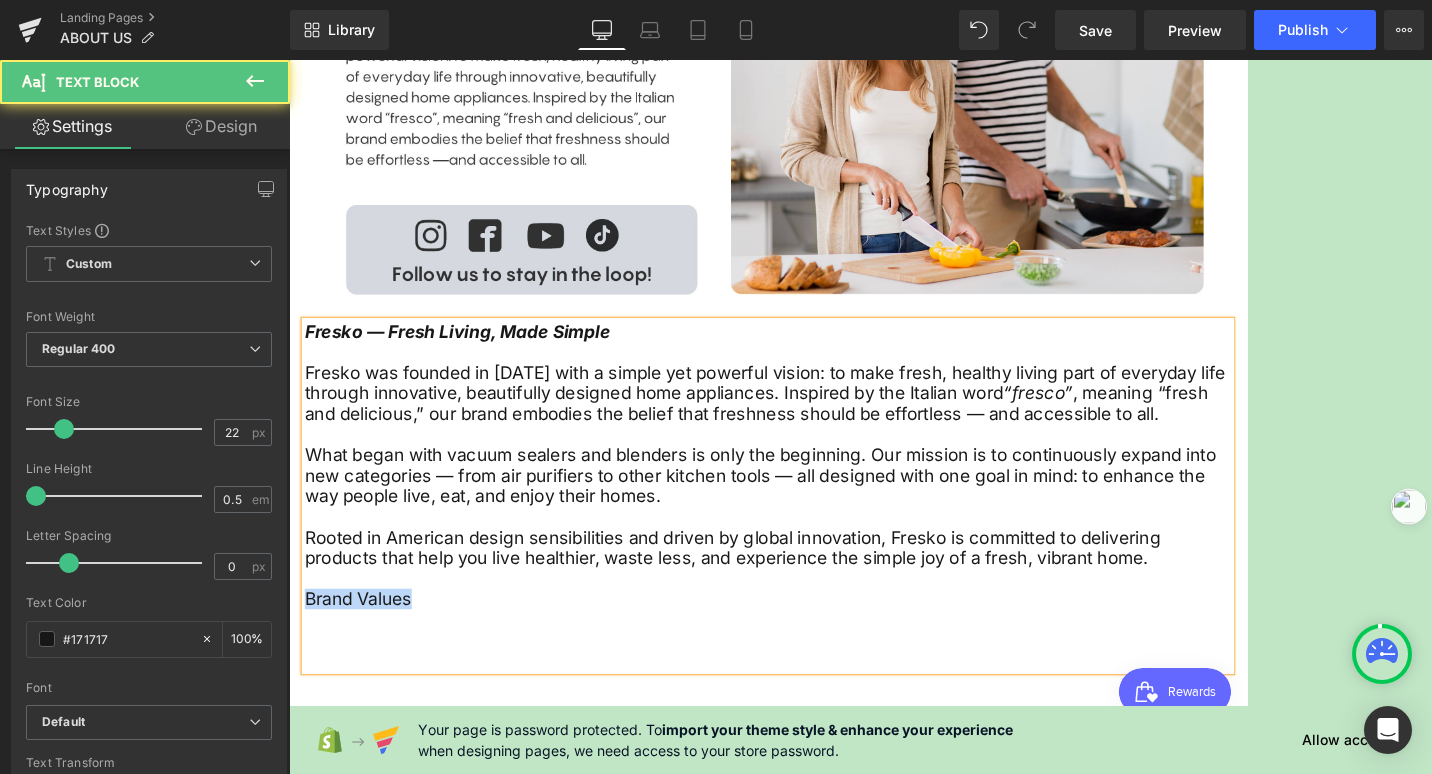 drag, startPoint x: 459, startPoint y: 754, endPoint x: 294, endPoint y: 750, distance: 165.04848 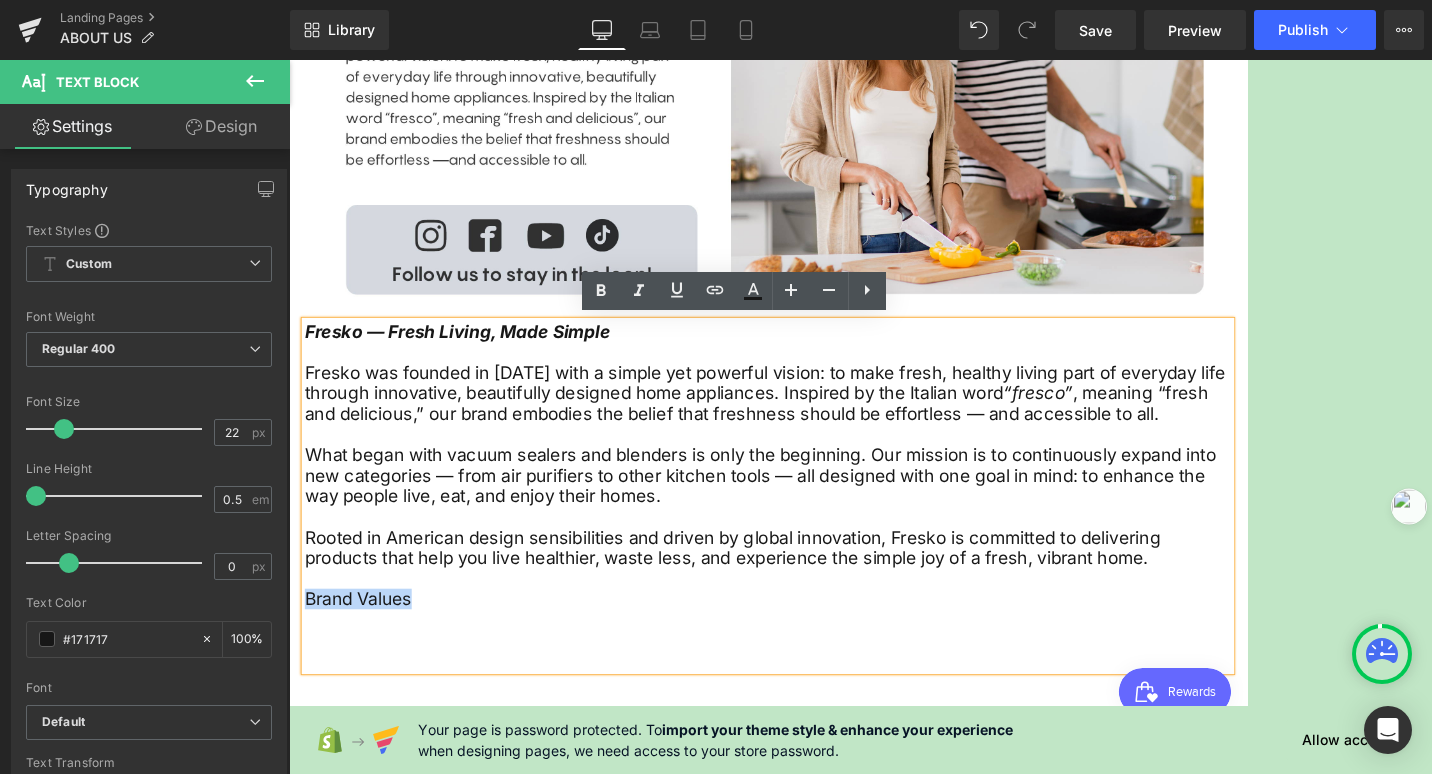 click on "Brand Values" at bounding box center [894, 741] 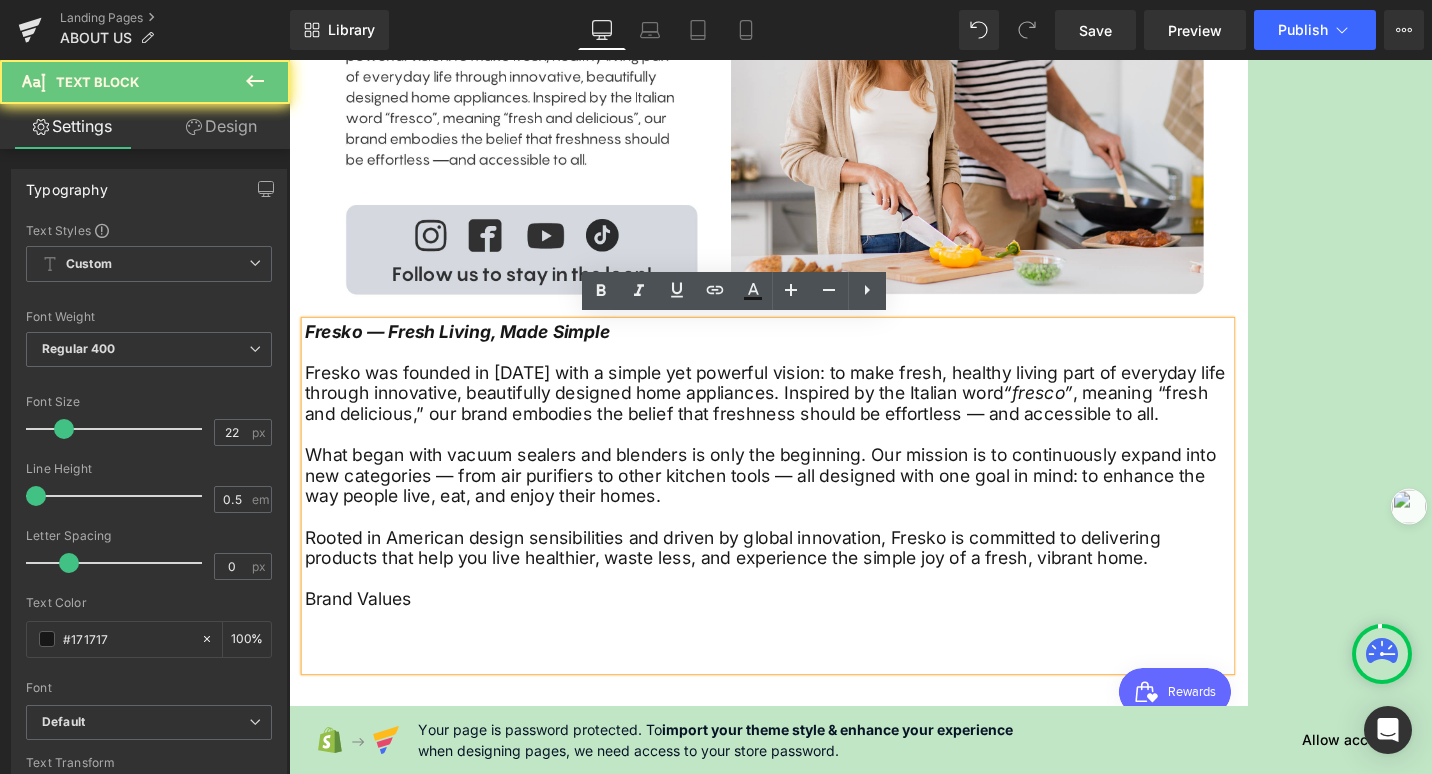 click at bounding box center (894, 767) 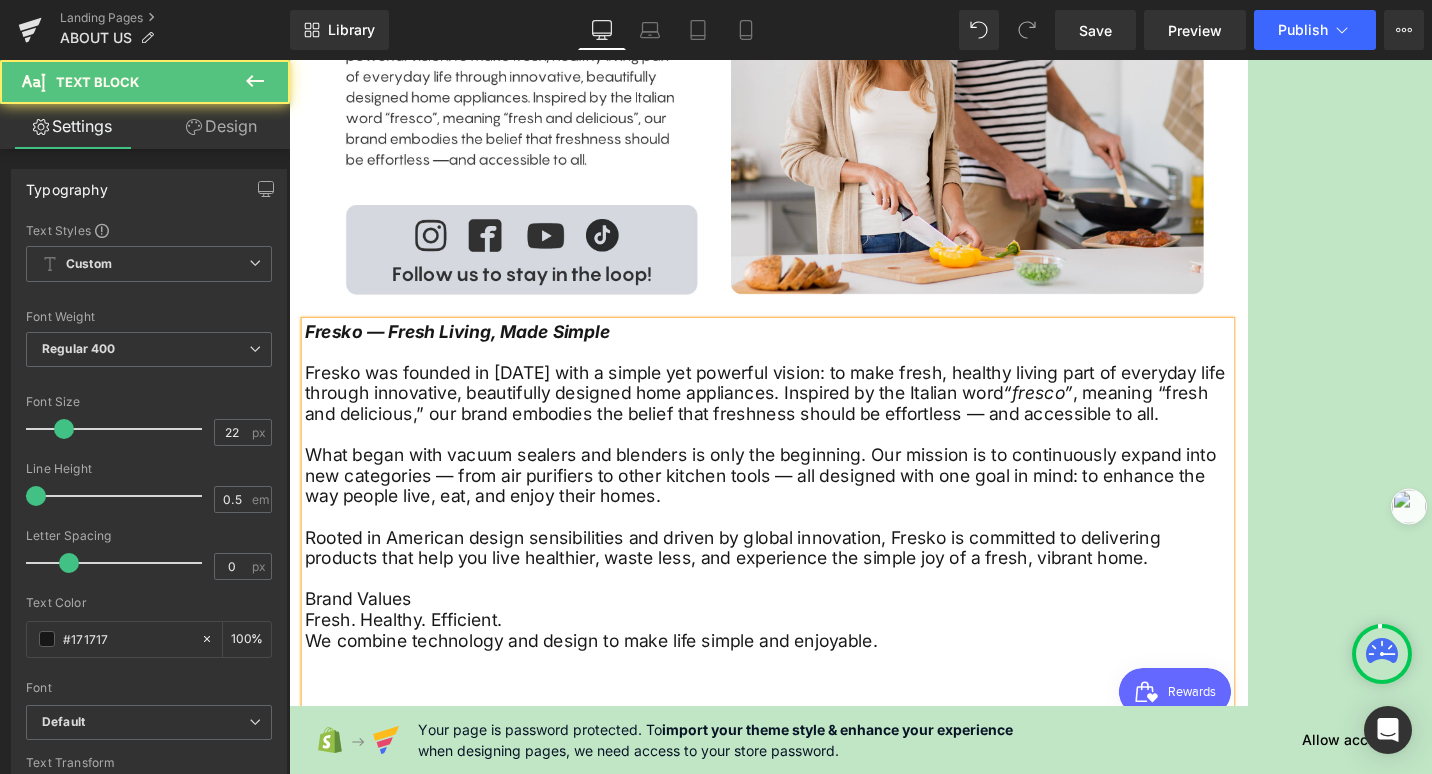 click on "We combine technology and design to make life simple and enjoyable." at bounding box center (894, 793) 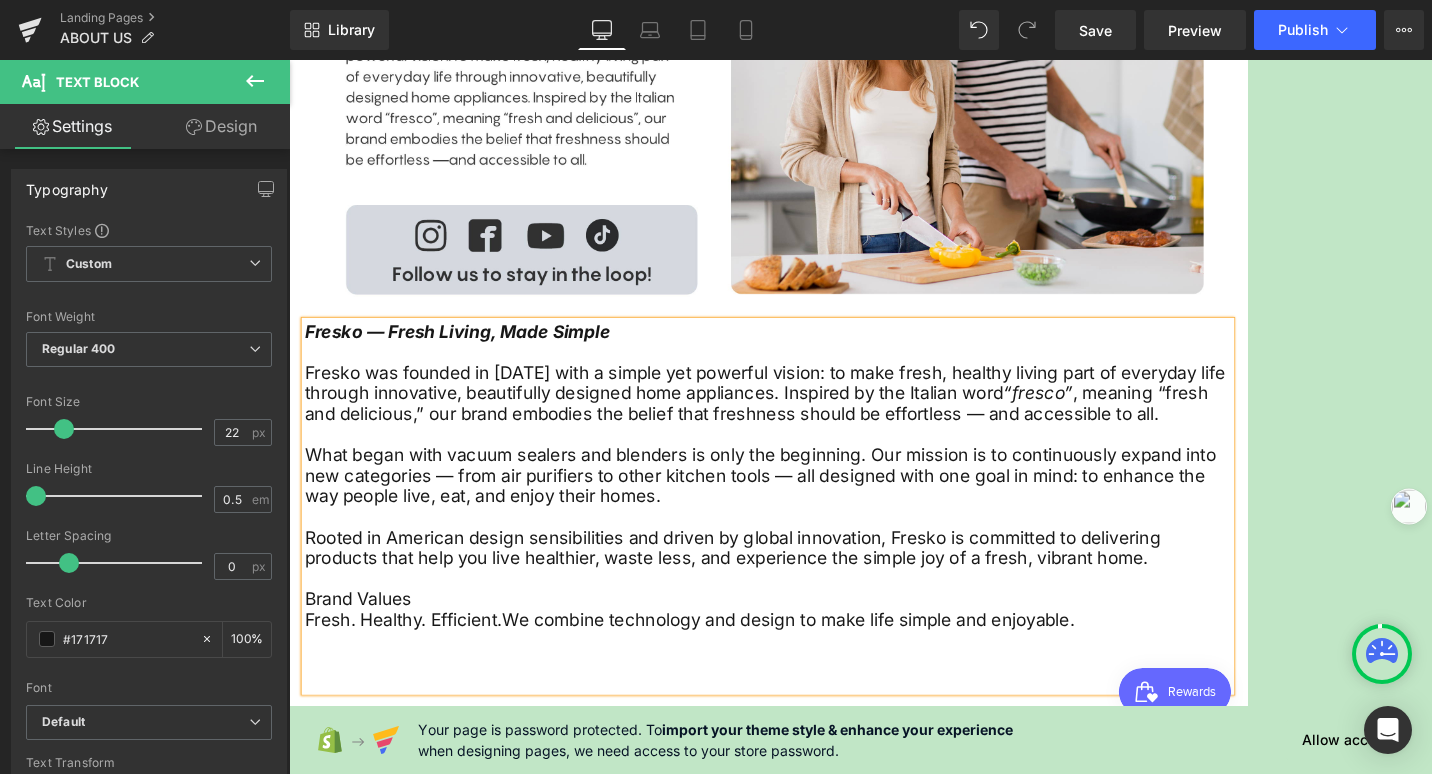 click at bounding box center [894, 819] 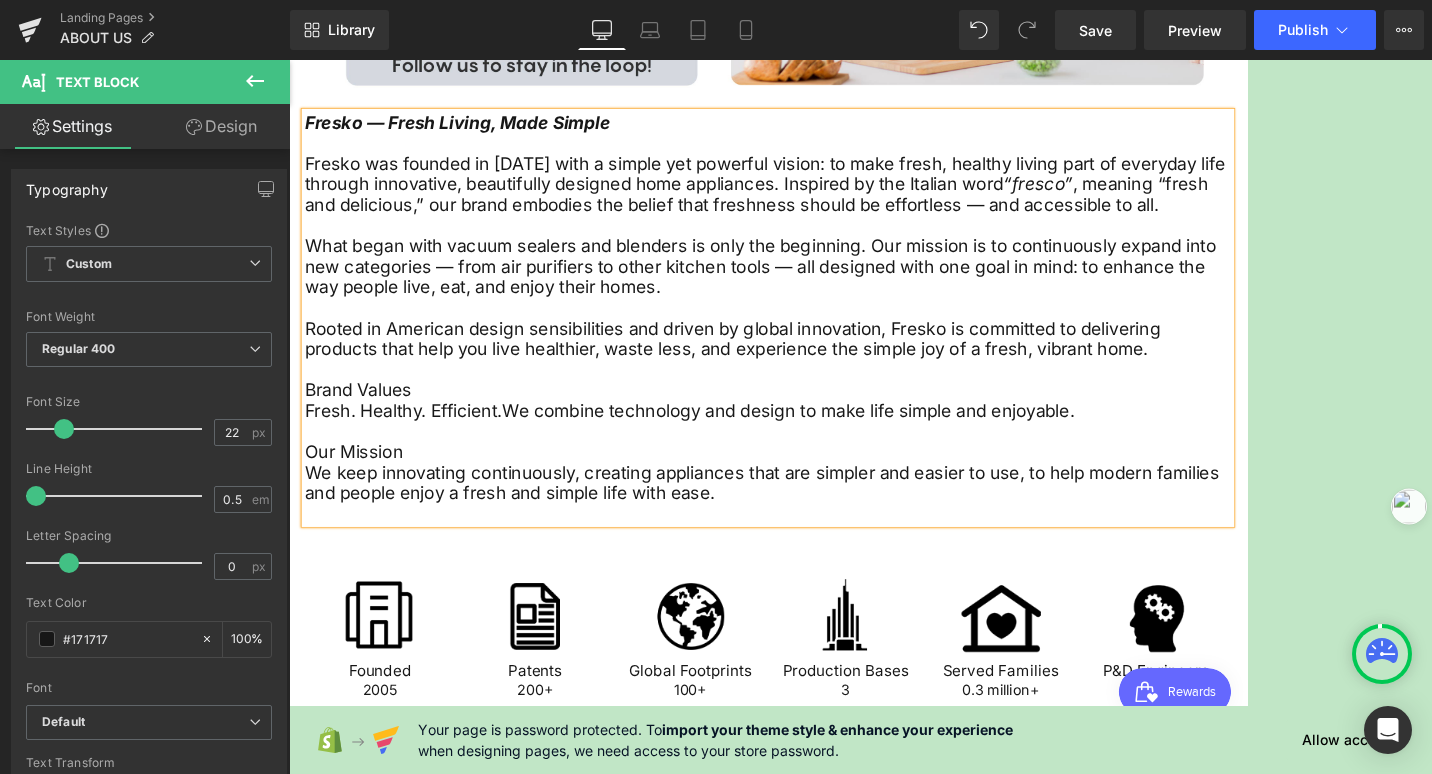 scroll, scrollTop: 1386, scrollLeft: 0, axis: vertical 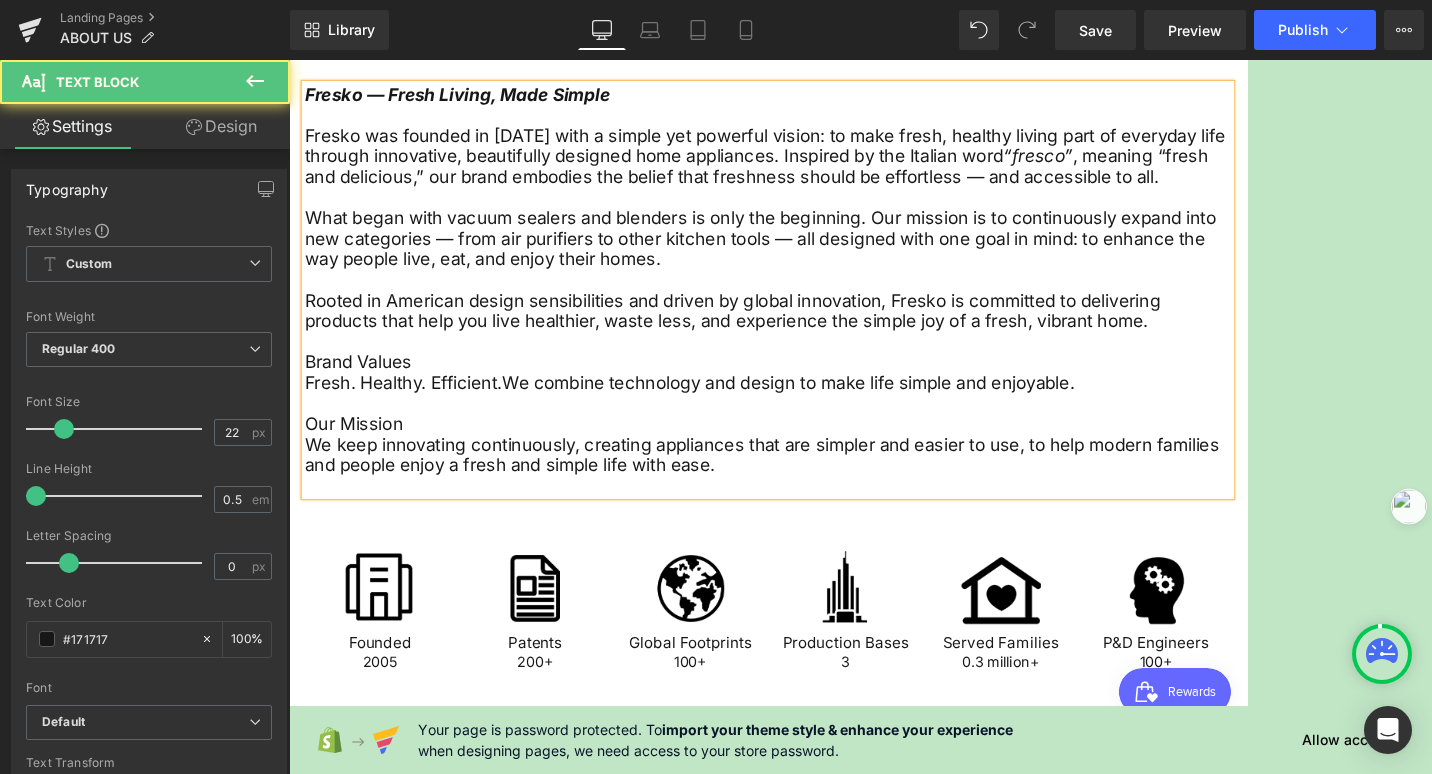 click at bounding box center [894, 597] 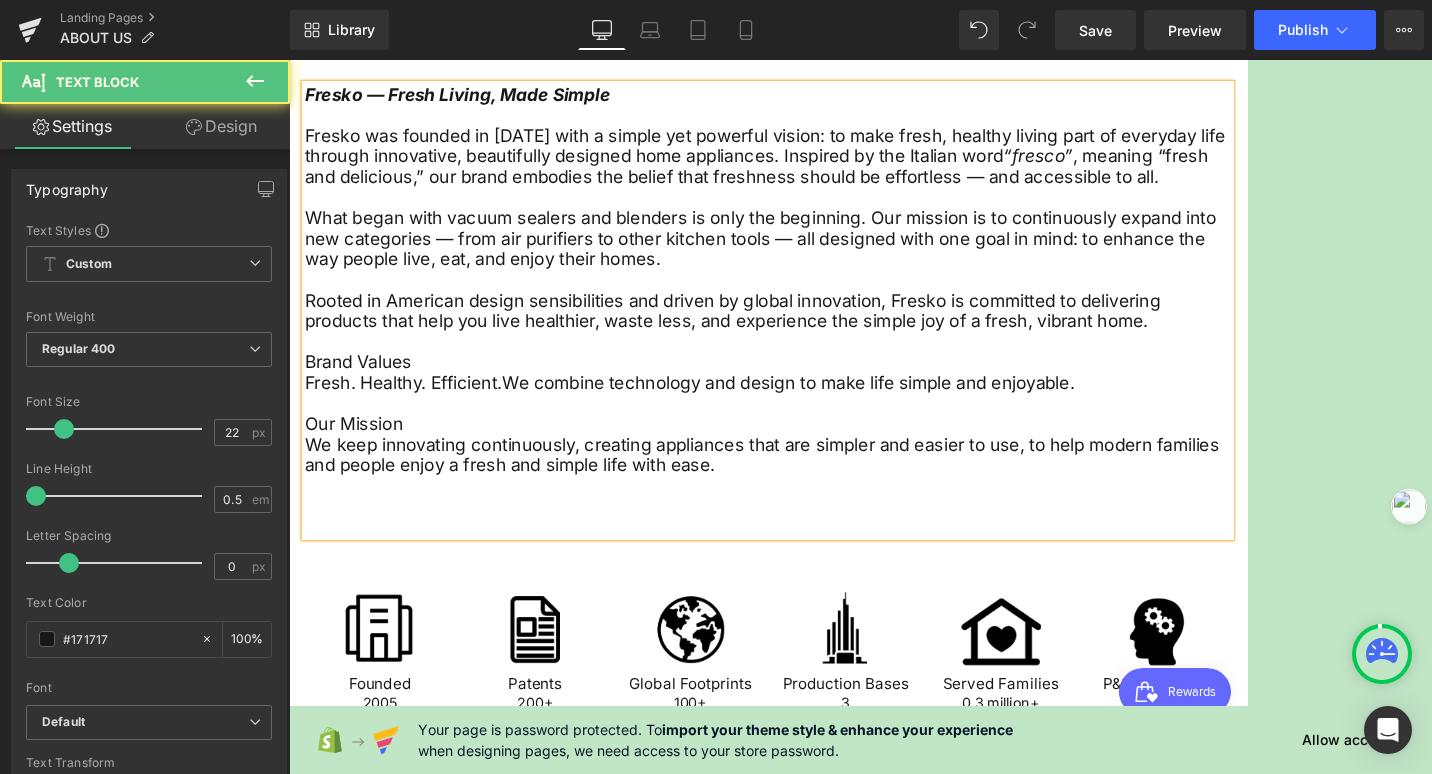 click at bounding box center [894, 623] 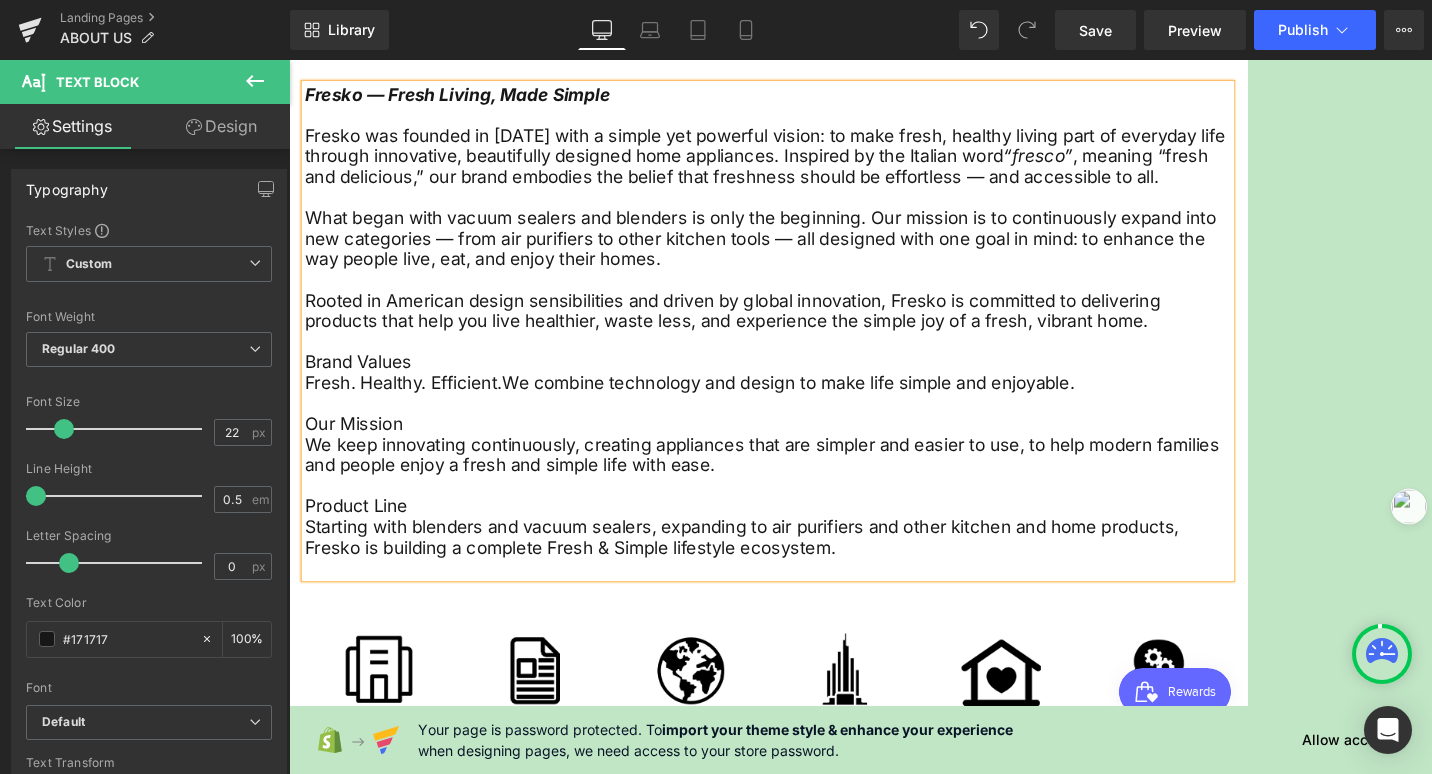 click at bounding box center (894, 701) 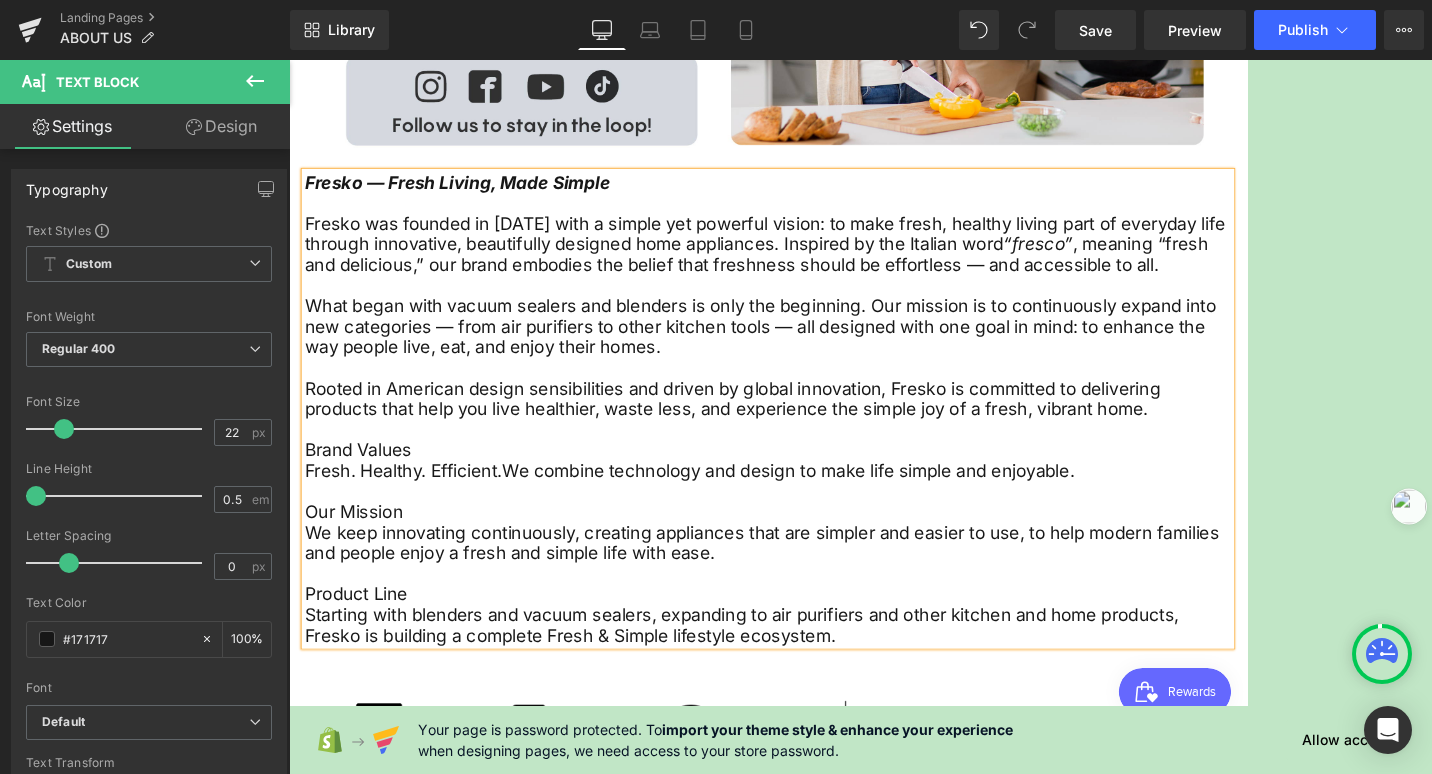 scroll, scrollTop: 1186, scrollLeft: 0, axis: vertical 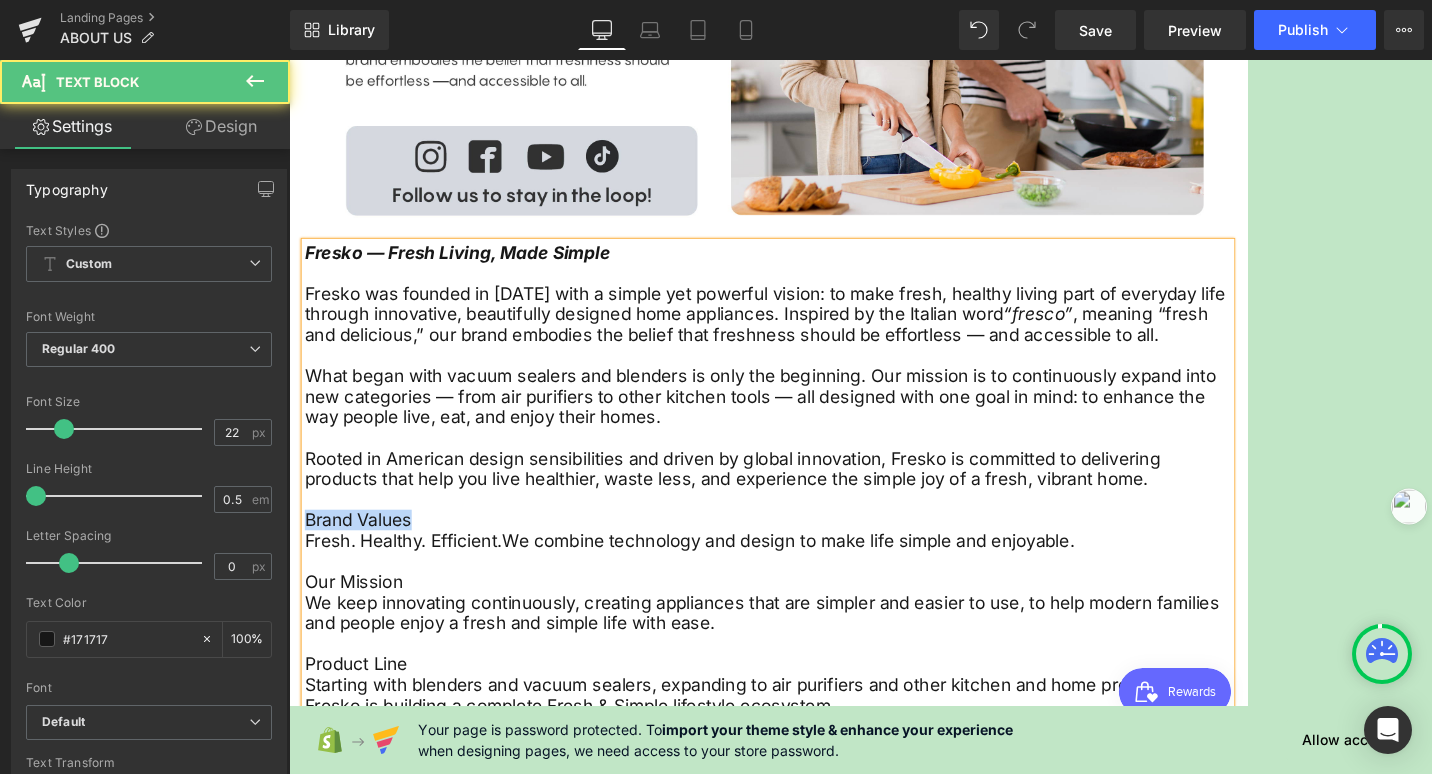 drag, startPoint x: 450, startPoint y: 654, endPoint x: 575, endPoint y: 591, distance: 139.97858 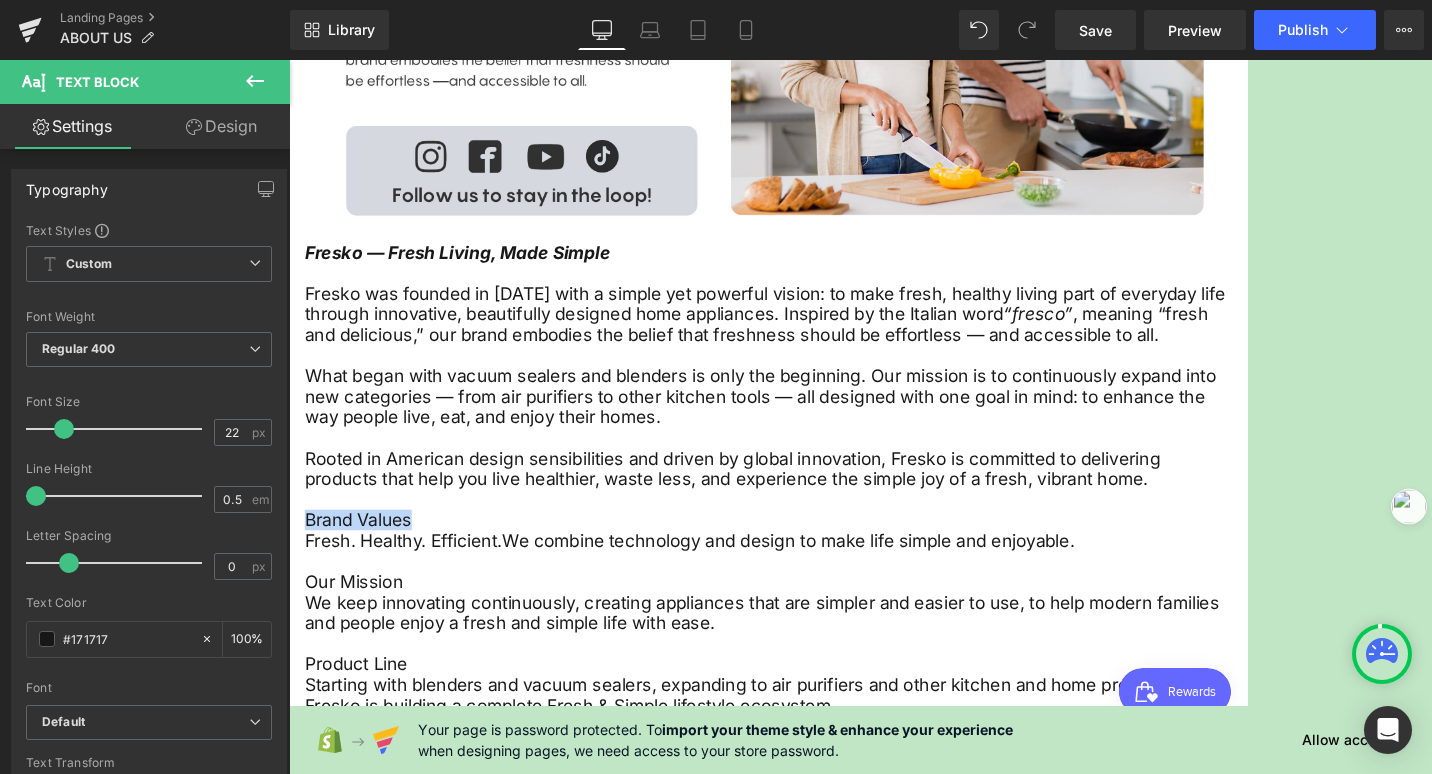 click on "Brand Values" at bounding box center (894, 641) 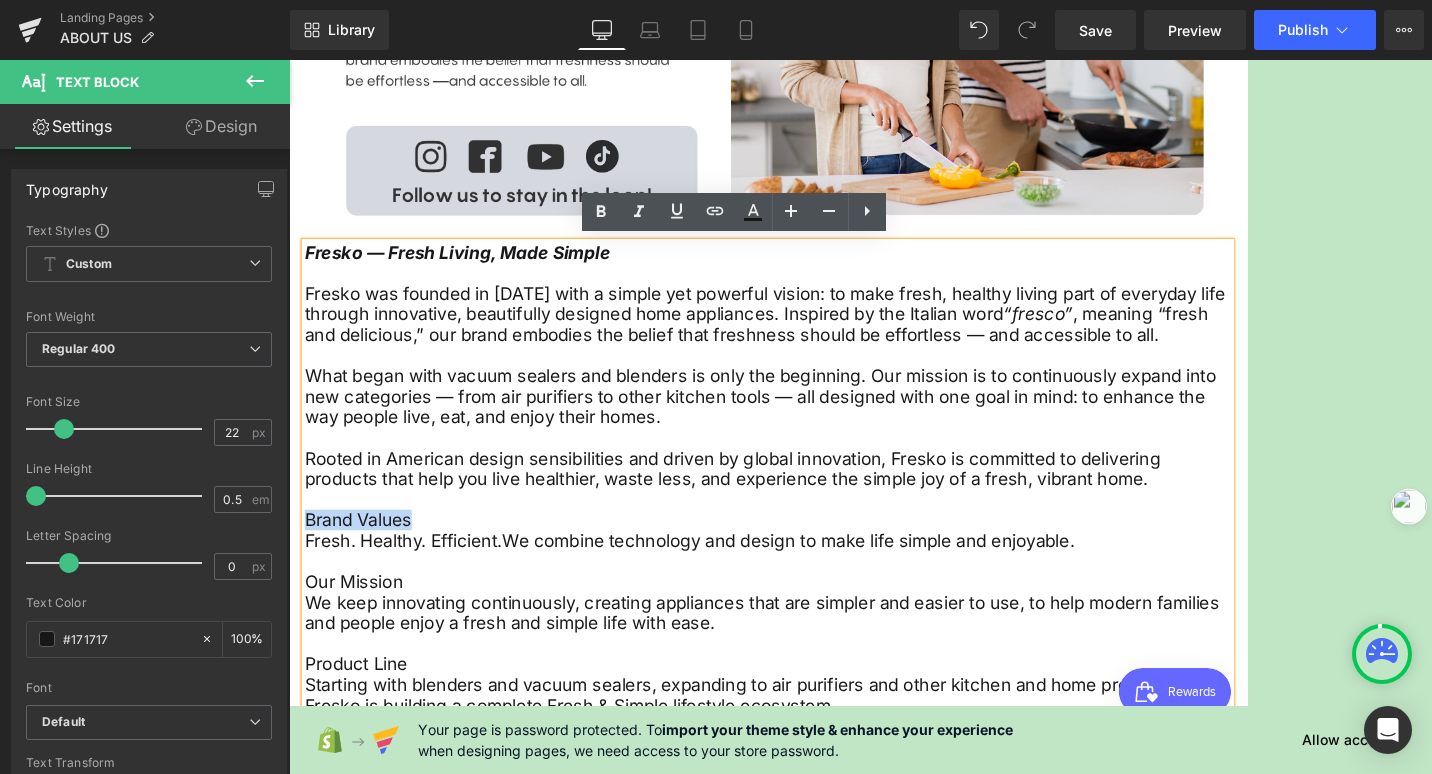 drag, startPoint x: 393, startPoint y: 649, endPoint x: 295, endPoint y: 653, distance: 98.0816 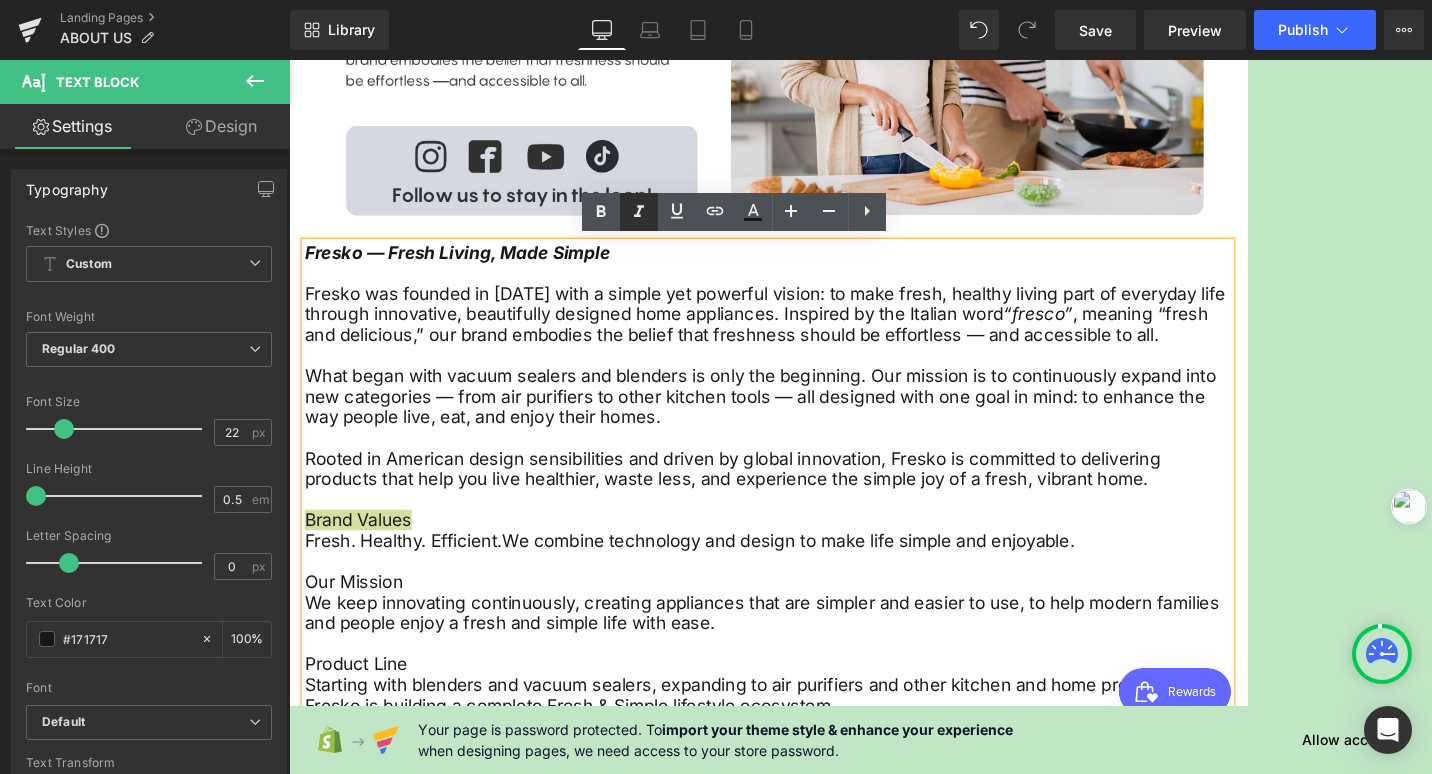 click 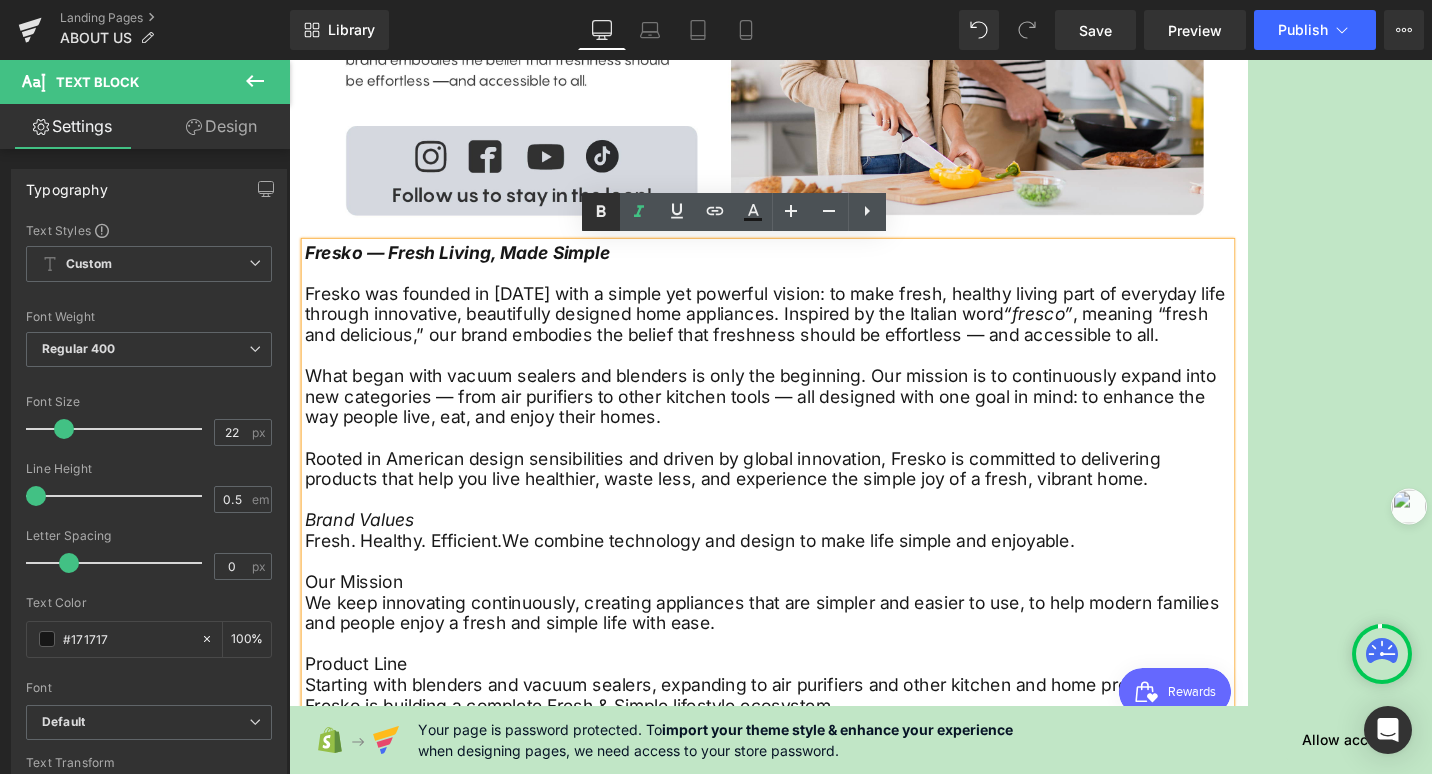 click 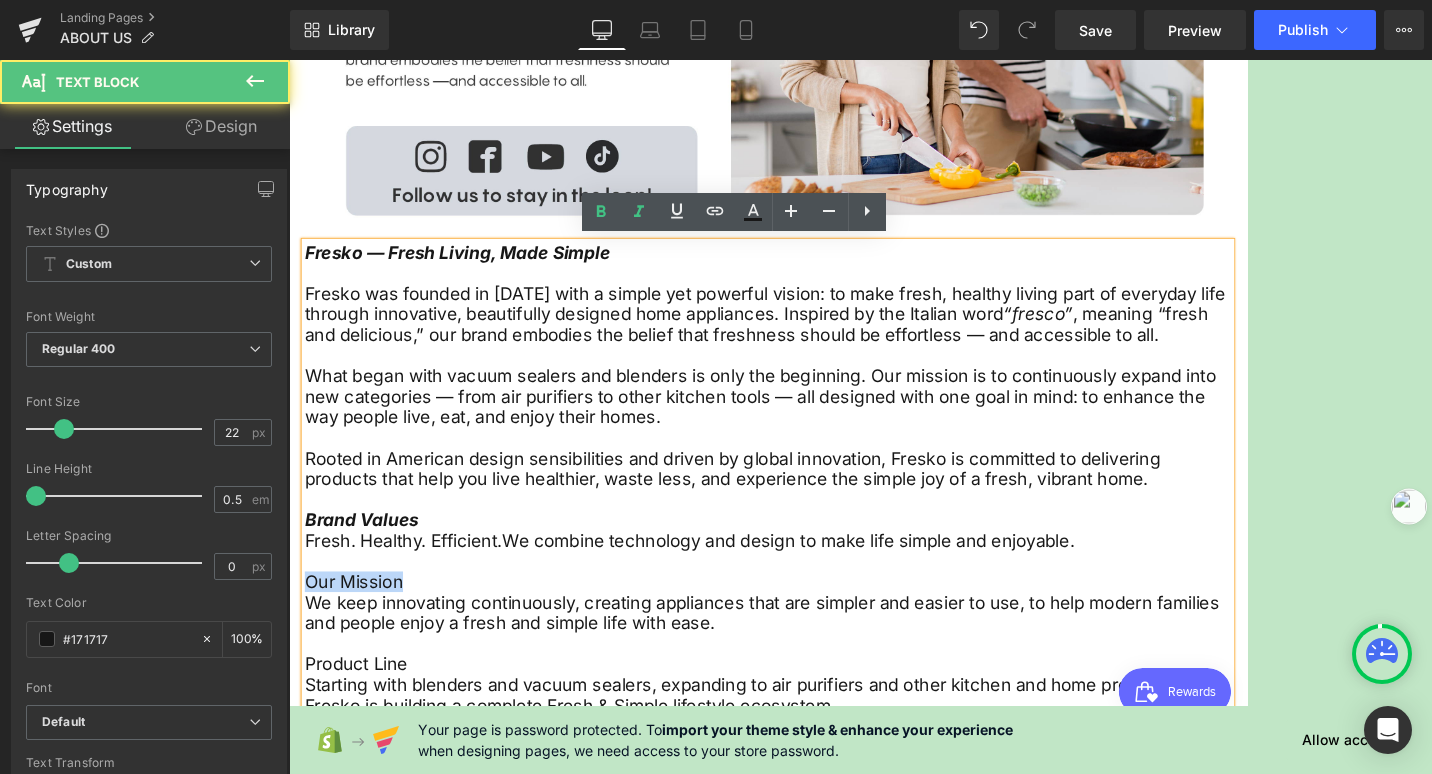drag, startPoint x: 427, startPoint y: 735, endPoint x: 301, endPoint y: 739, distance: 126.06348 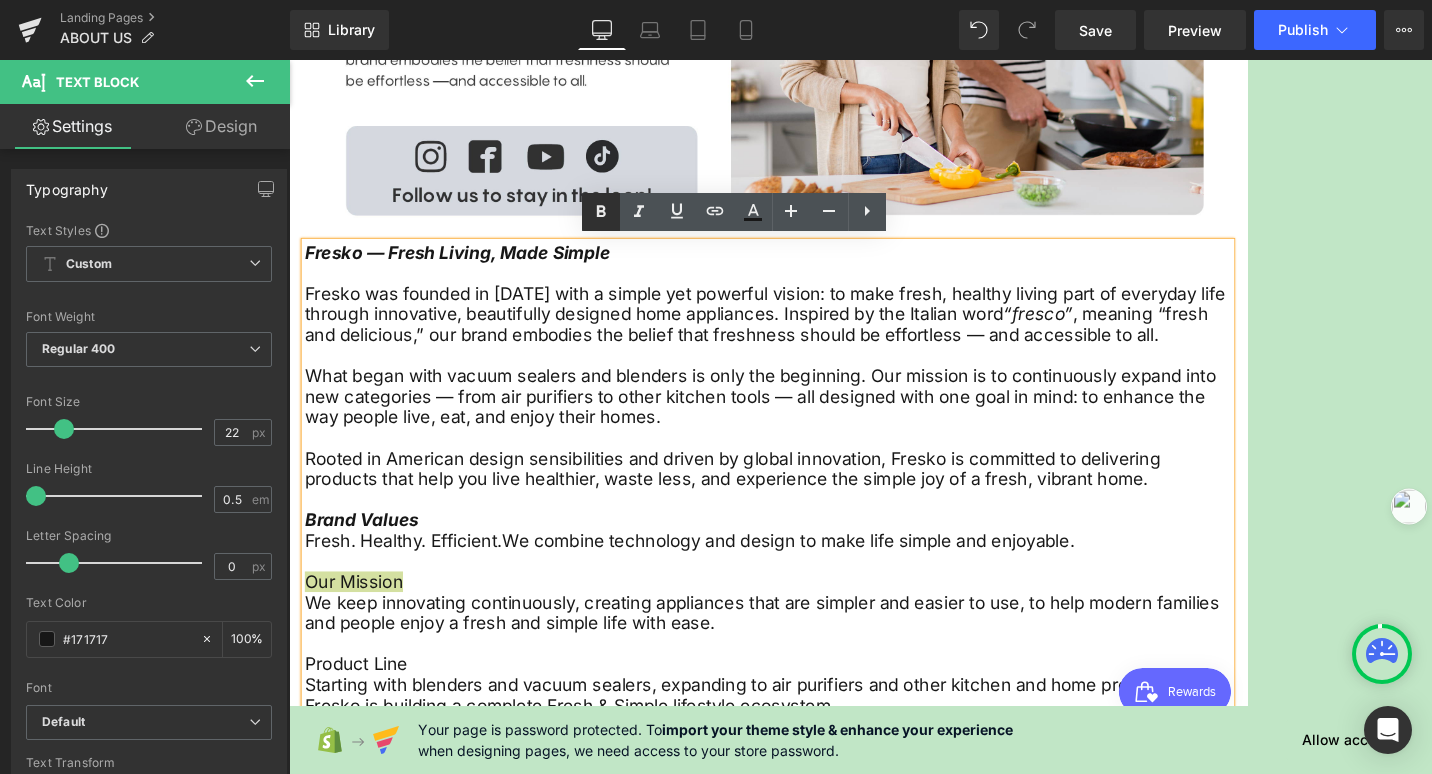 click 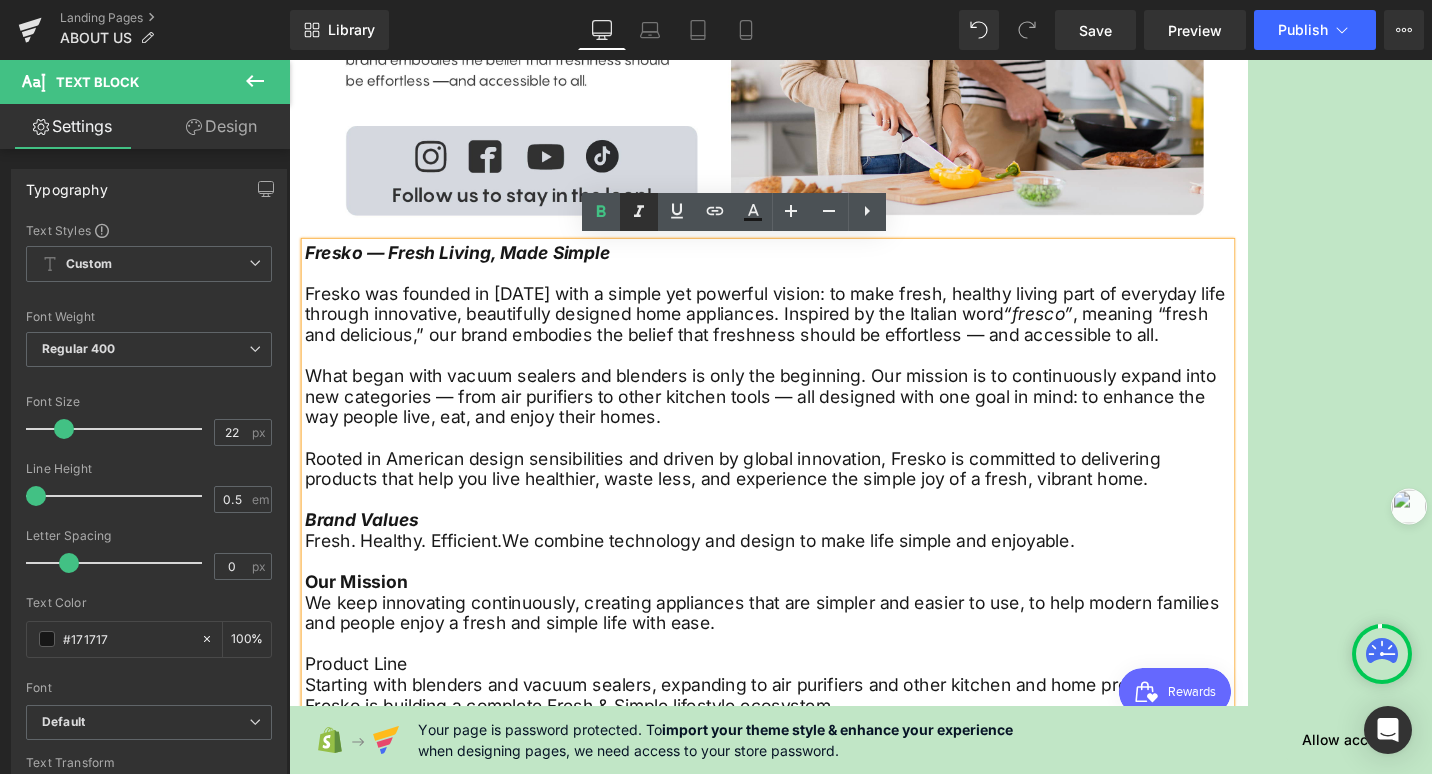 click 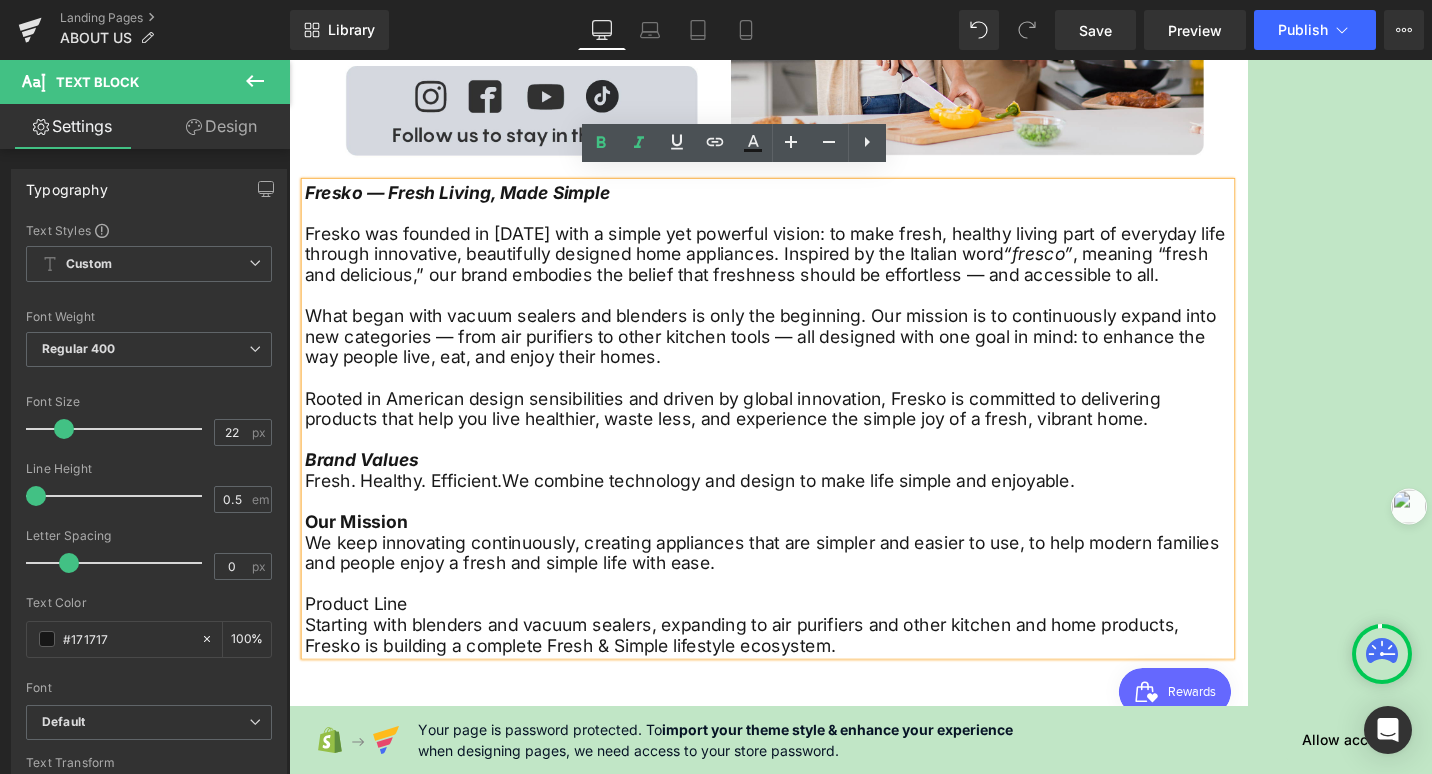 scroll, scrollTop: 1286, scrollLeft: 0, axis: vertical 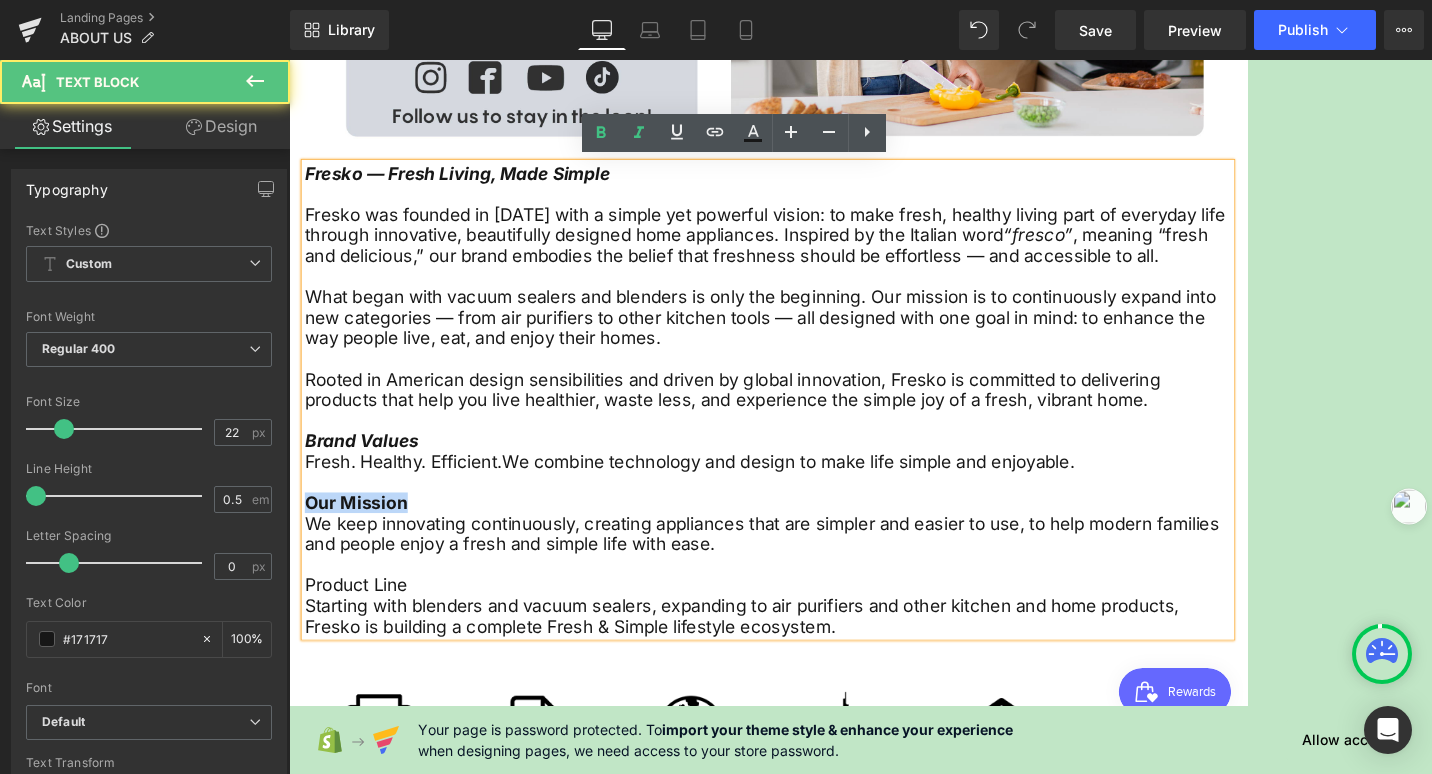 drag, startPoint x: 442, startPoint y: 627, endPoint x: 294, endPoint y: 638, distance: 148.40822 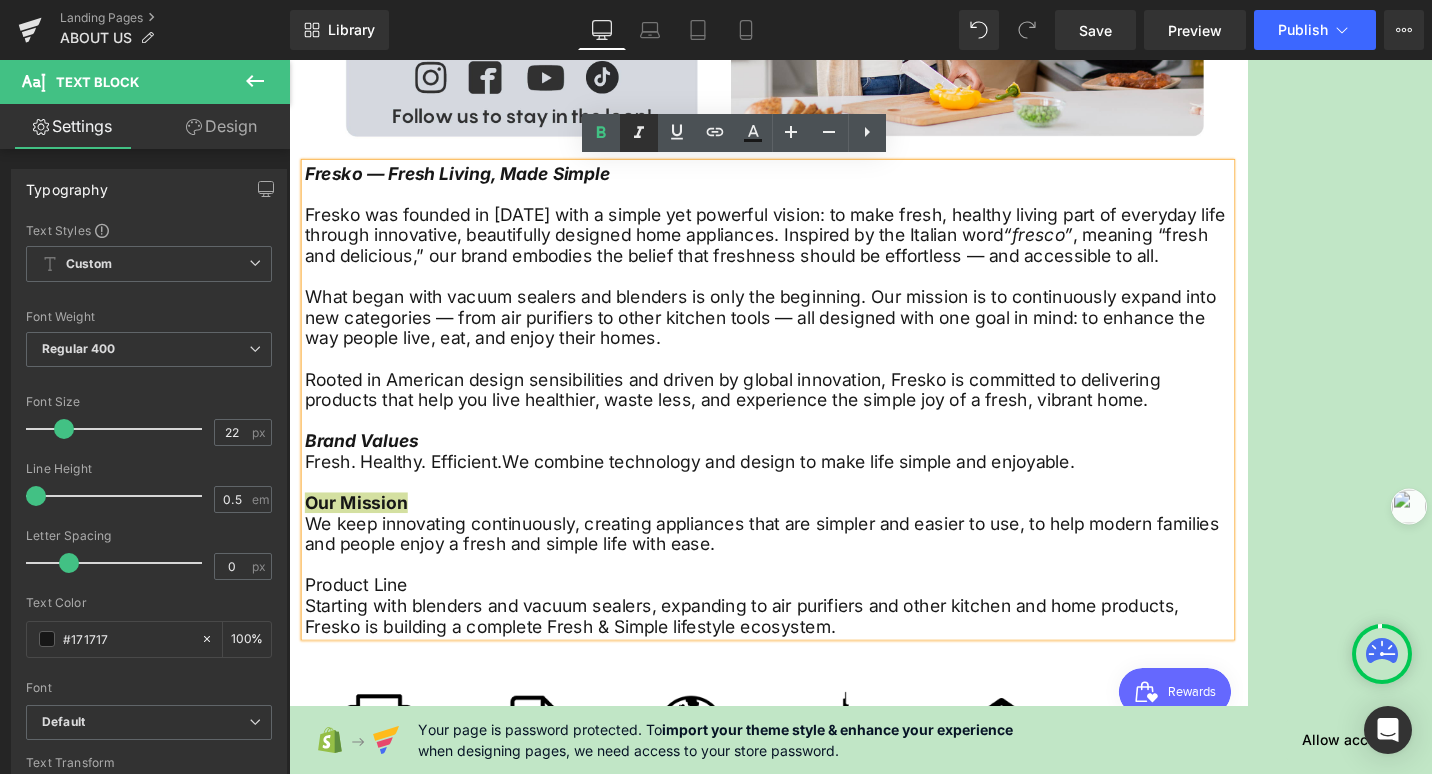 click 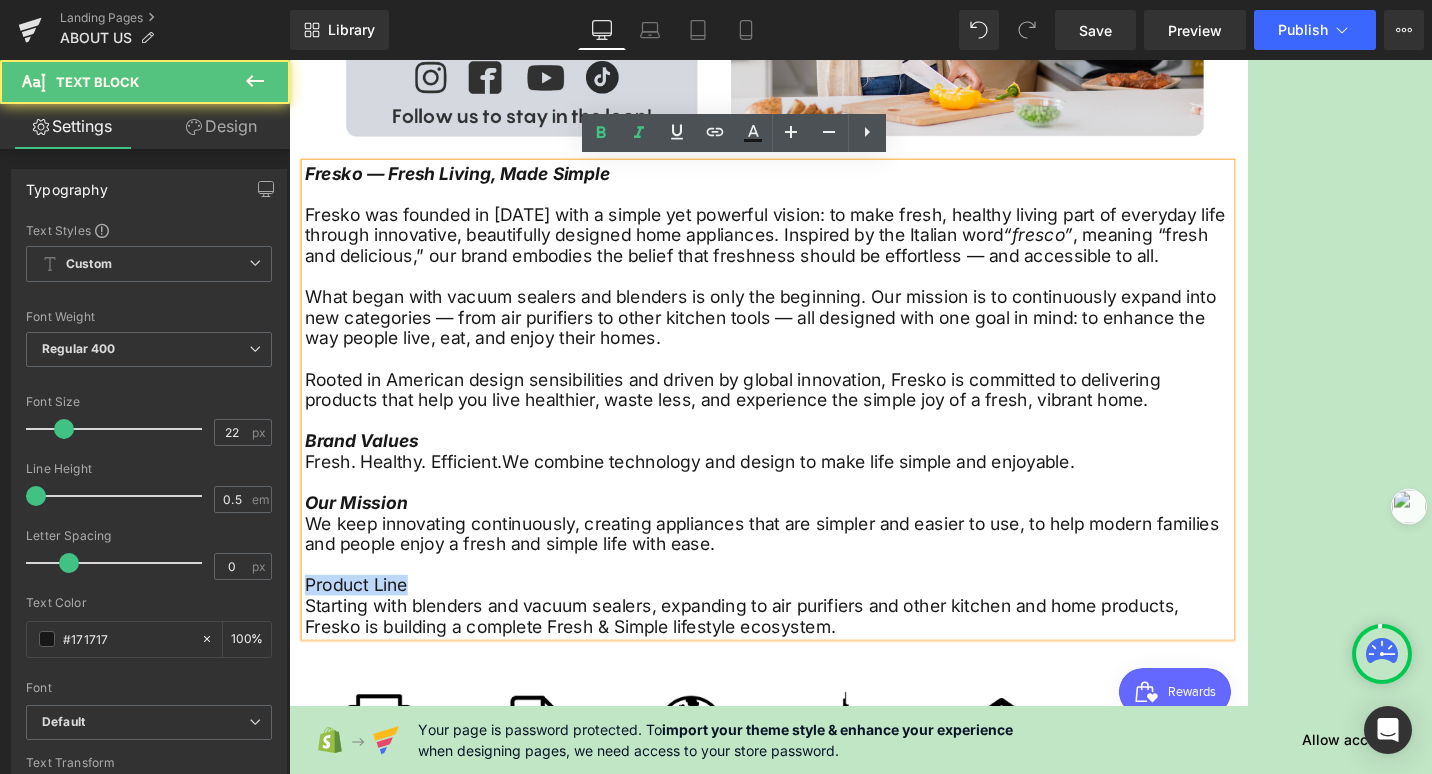drag, startPoint x: 440, startPoint y: 733, endPoint x: 295, endPoint y: 746, distance: 145.58159 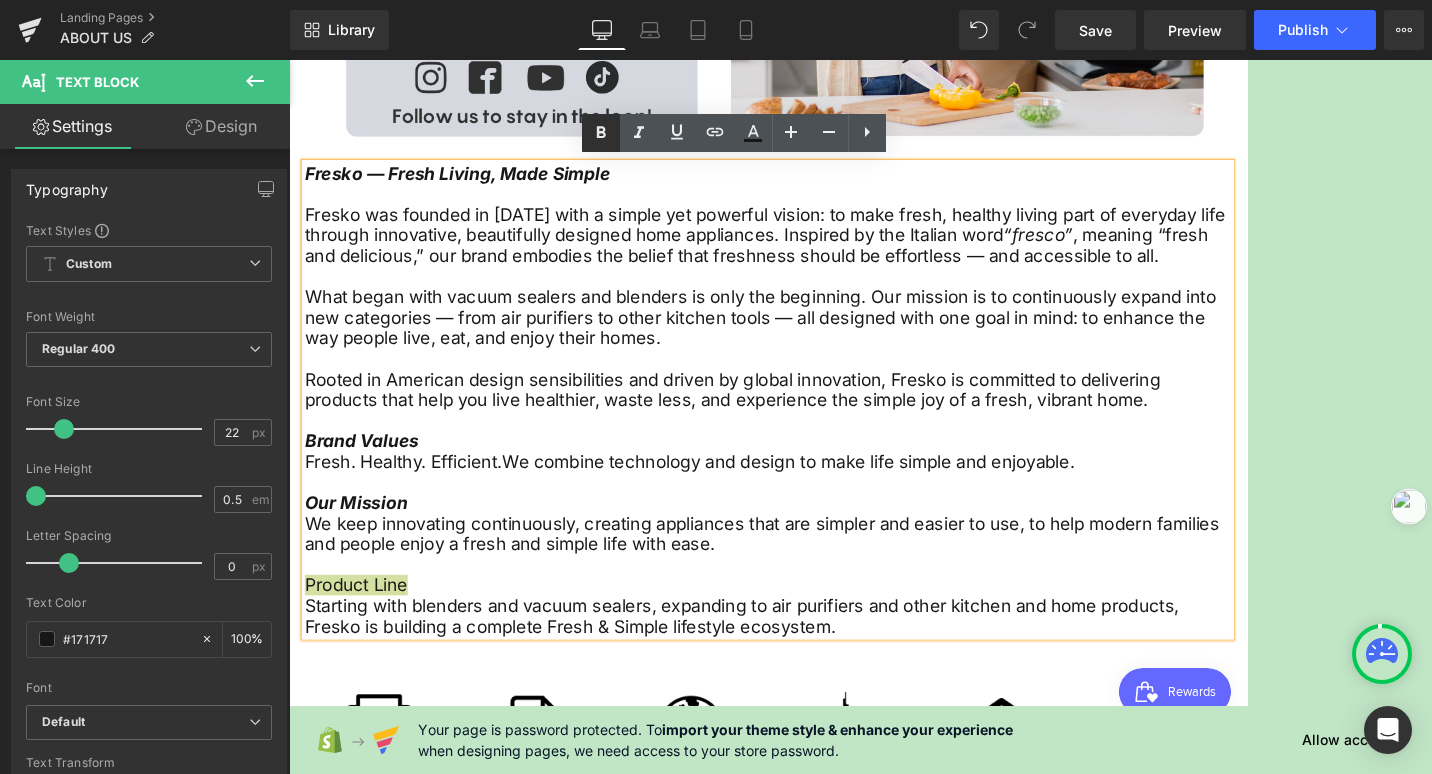 click 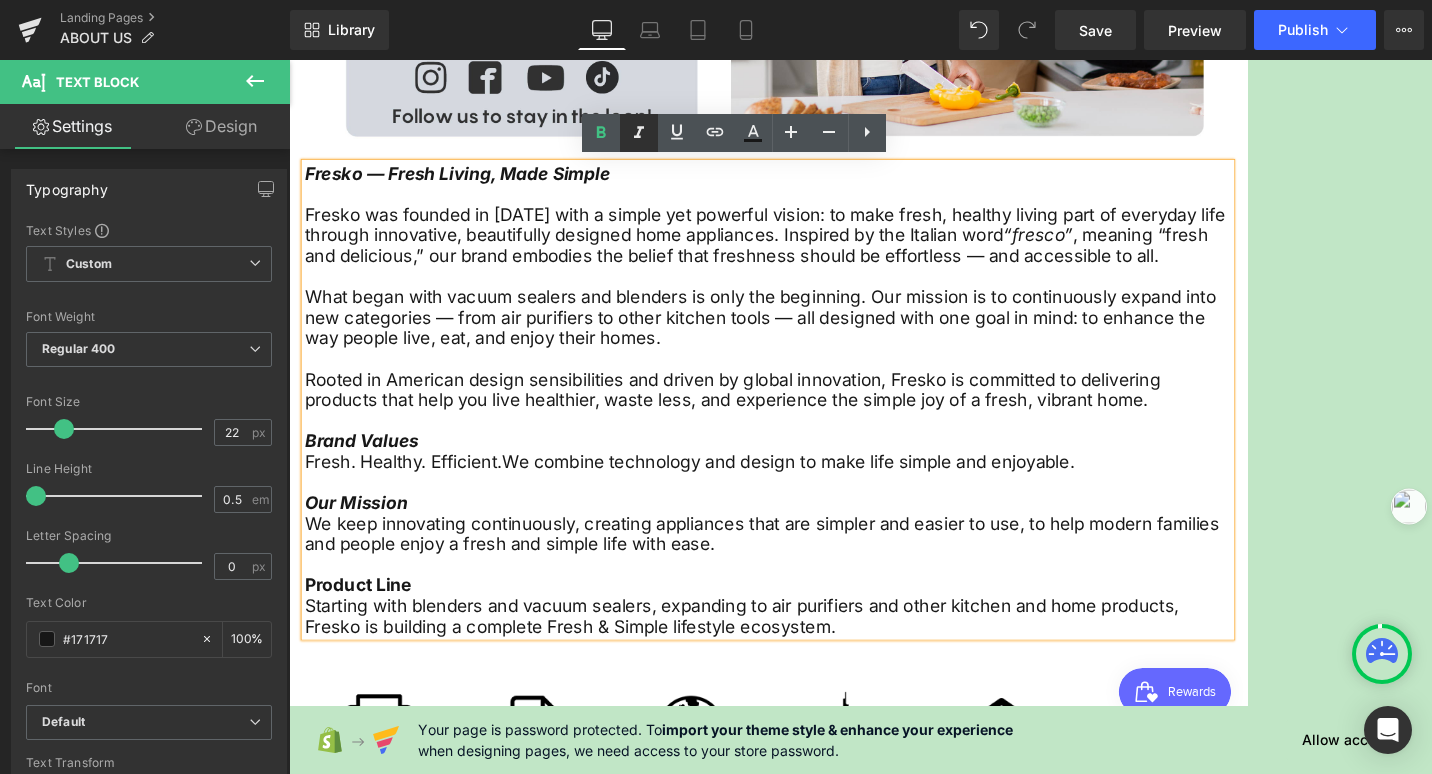 click 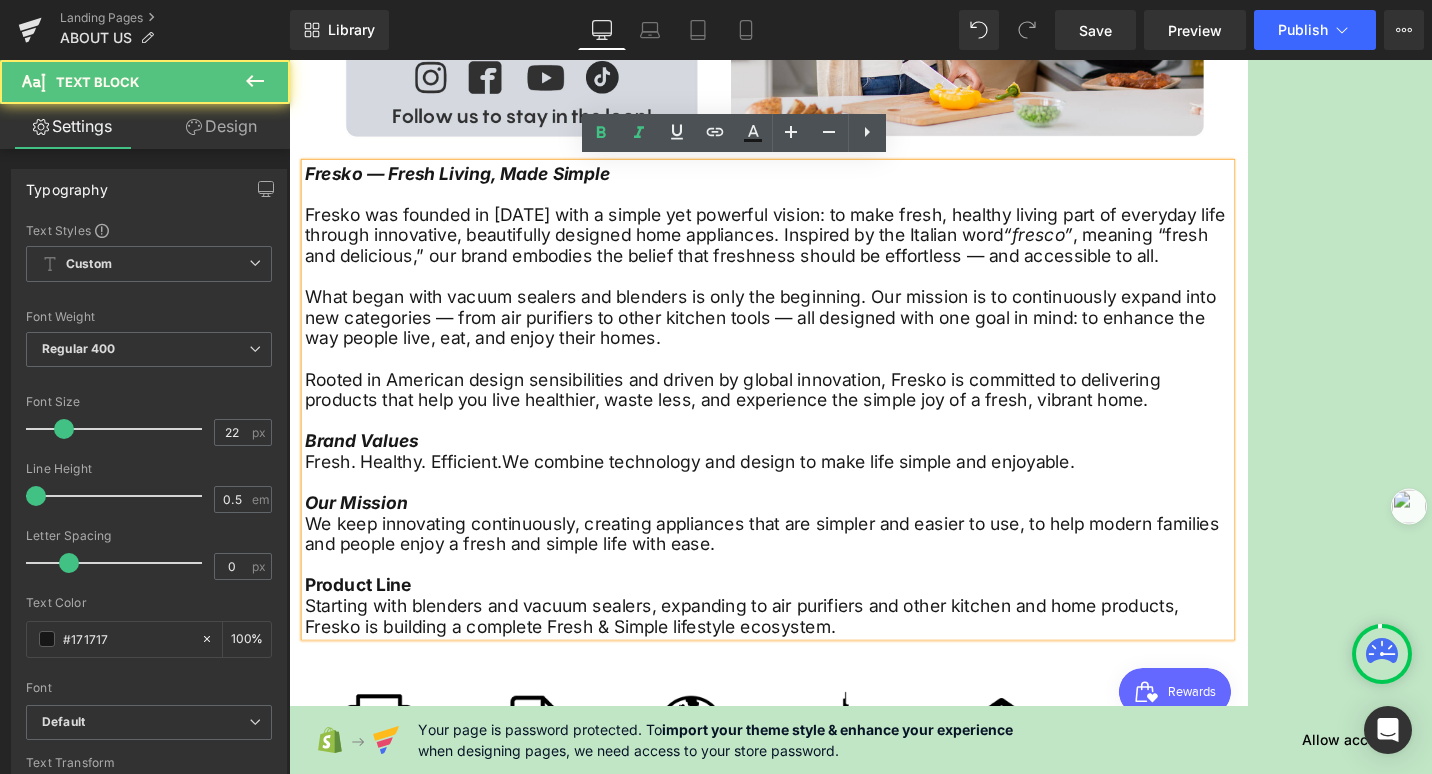 drag, startPoint x: 456, startPoint y: 743, endPoint x: 297, endPoint y: 751, distance: 159.20113 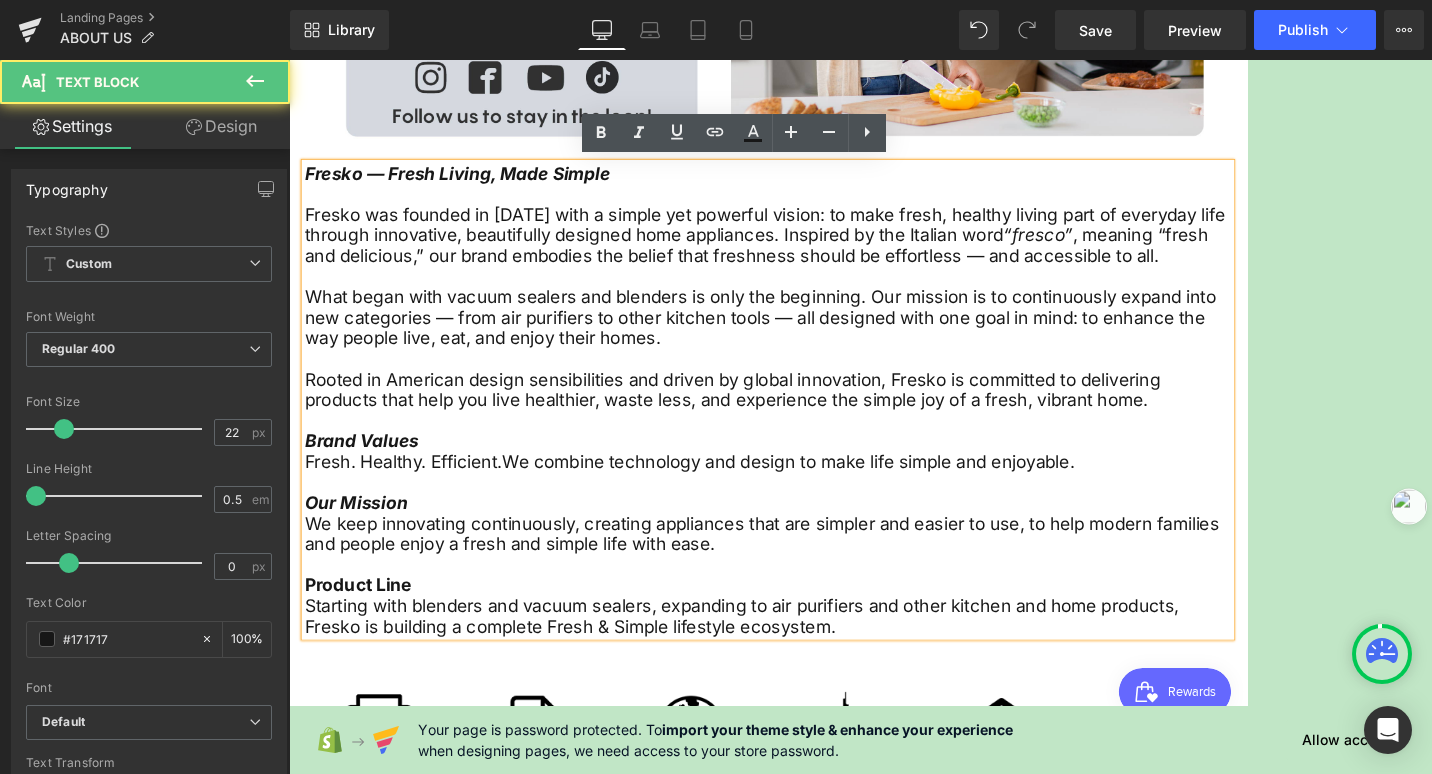 click on "We keep innovating continuously, creating appliances that are simpler and easier to use, to help modern families and people enjoy a fresh and simple life with ease." at bounding box center [894, 658] 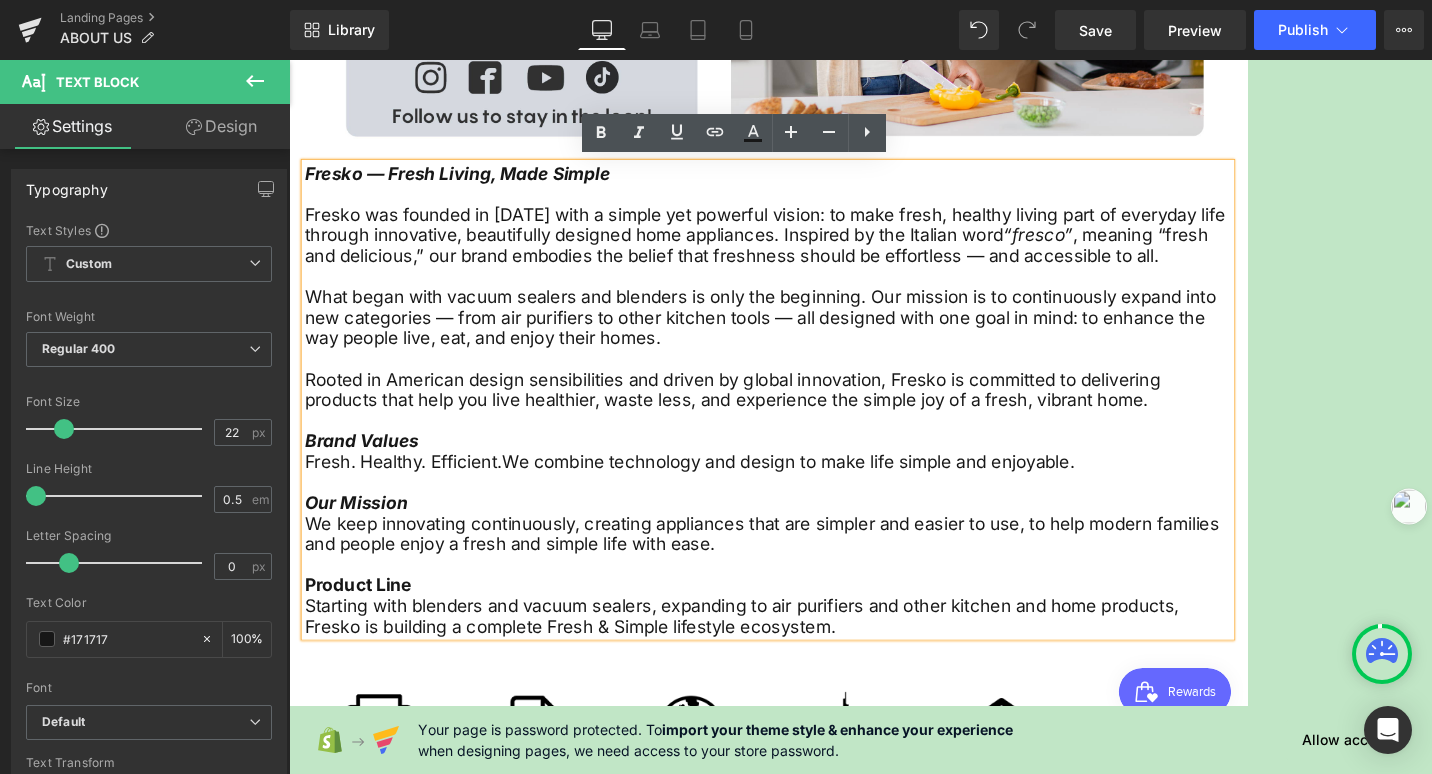 drag, startPoint x: 449, startPoint y: 731, endPoint x: 296, endPoint y: 730, distance: 153.00327 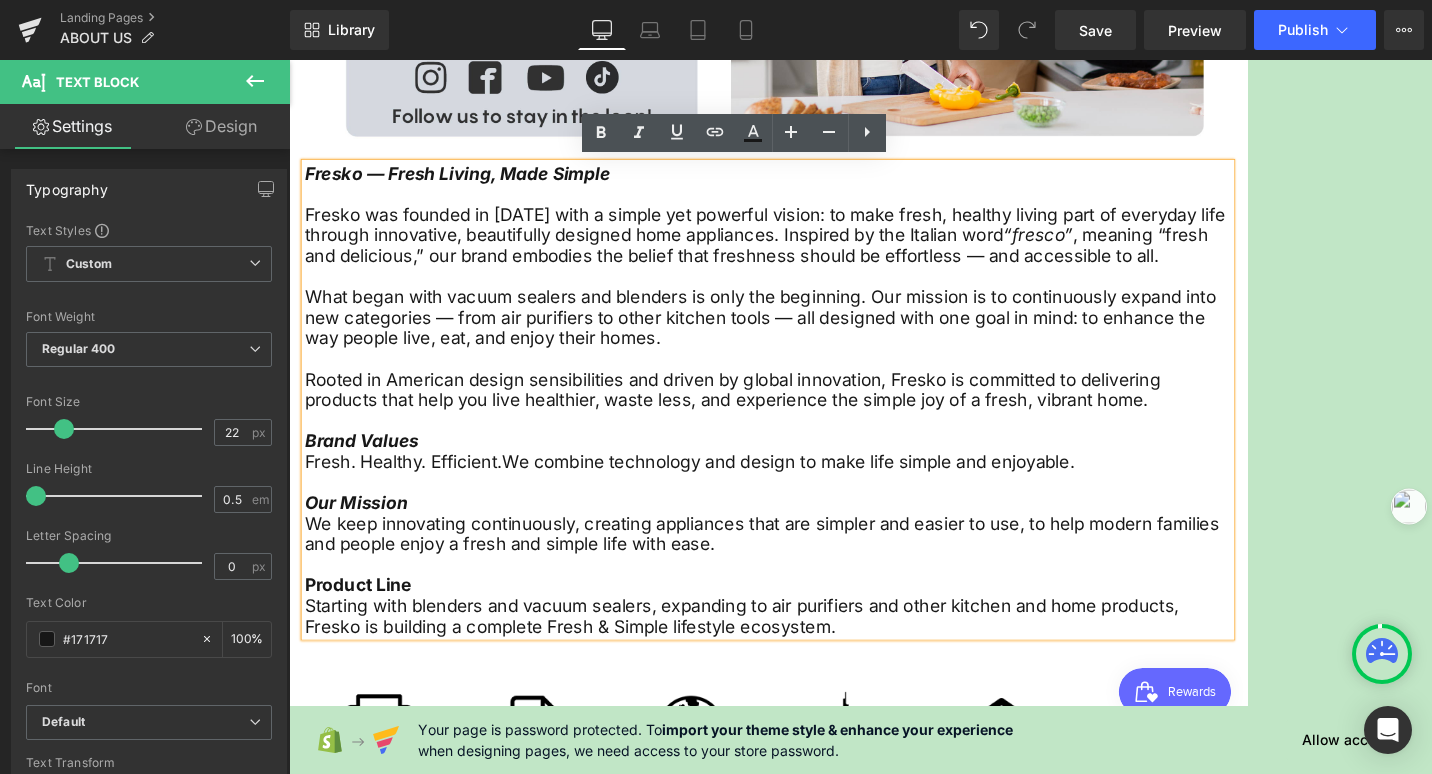 click on "Fresko — Fresh Living, Made Simple Fresko was founded in [DATE] with a simple yet powerful vision: to make fresh, healthy living part of everyday life through innovative, beautifully designed home appliances. Inspired by the Italian word  “fresco” , meaning “fresh and delicious,” our brand embodies the belief that freshness should be effortless — and accessible to all. What began with vacuum sealers and blenders is only the beginning. Our mission is to continuously expand into new categories — from air purifiers to other kitchen tools — all designed with one goal in mind: to enhance the way people live, eat, and enjoy their homes. Rooted in American design sensibilities and driven by global innovation, Fresko is committed to delivering products that help you live healthier, waste less, and experience the simple joy of a fresh, vibrant home. Brand Values Fresh. Healthy. Efficient.  We combine technology and design to make life simple and enjoyable. Our Mission
Product Line" at bounding box center [894, 489] 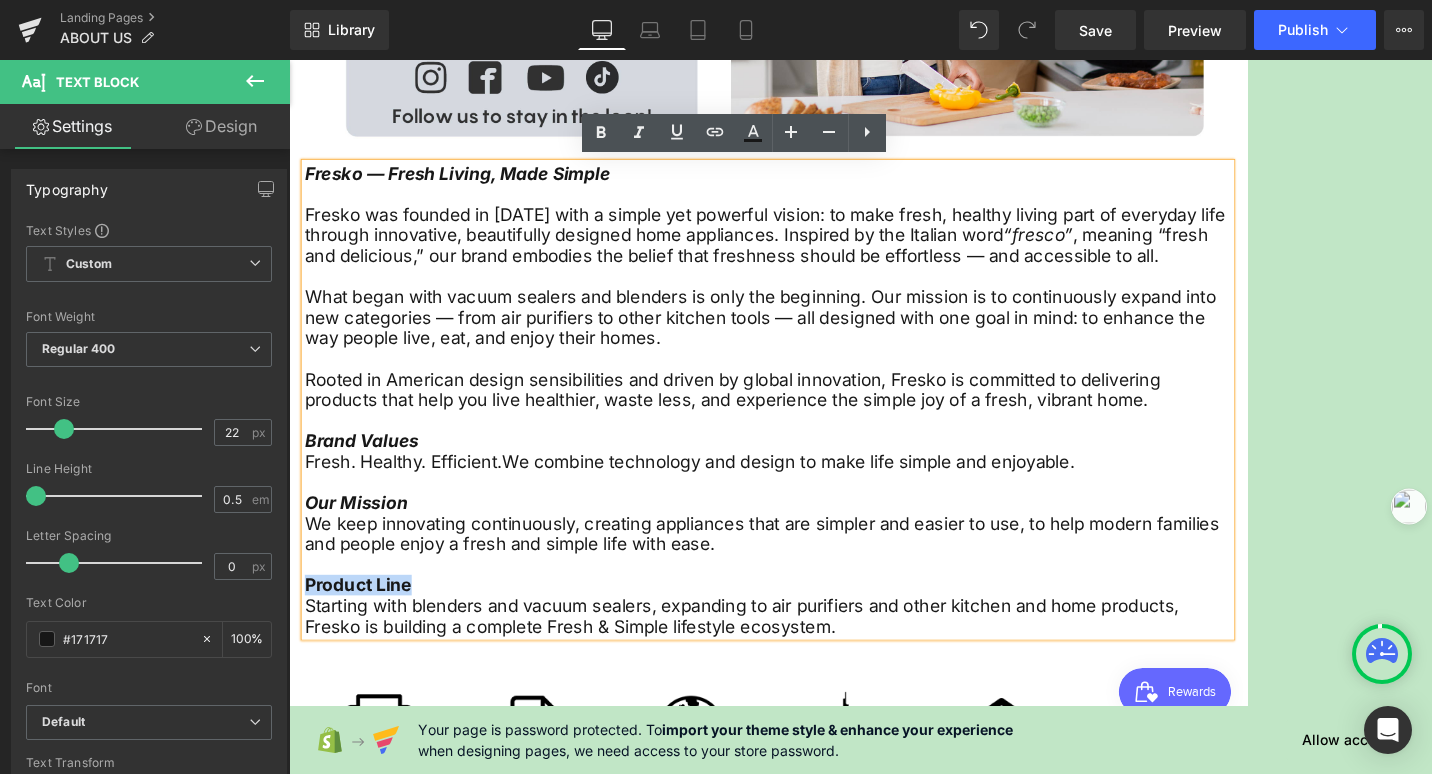 drag, startPoint x: 453, startPoint y: 732, endPoint x: 289, endPoint y: 745, distance: 164.51443 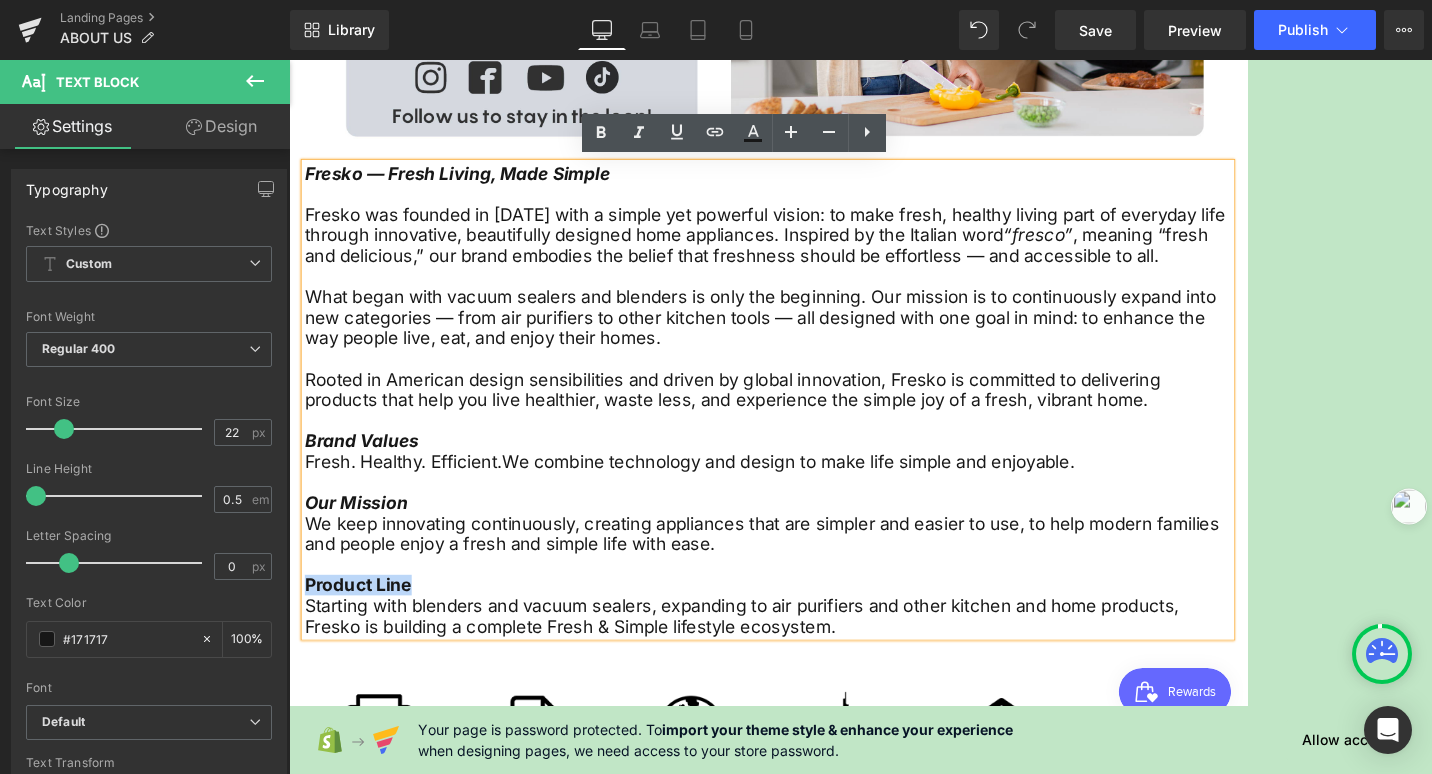 click on "ABOUT FRESKO Heading
Image         Fresko — Fresh Living, Made Simple Fresko was founded in [DATE] with a simple yet powerful vision: to make fresh, healthy living part of everyday life through innovative, beautifully designed home appliances. Inspired by the Italian word  “fresco” , meaning “fresh and delicious,” our brand embodies the belief that freshness should be effortless — and accessible to all. What began with vacuum sealers and blenders is only the beginning. Our mission is to continuously expand into new categories — from air purifiers to other kitchen tools — all designed with one goal in mind: to enhance the way people live, eat, and enjoy their homes. Rooted in American design sensibilities and driven by global innovation, Fresko is committed to delivering products that help you live healthier, waste less, and experience the simple joy of a fresh, vibrant home. Brand Values Fresh. Healthy. Efficient.  Our Mission
Product Line
Text Block" at bounding box center [894, 946] 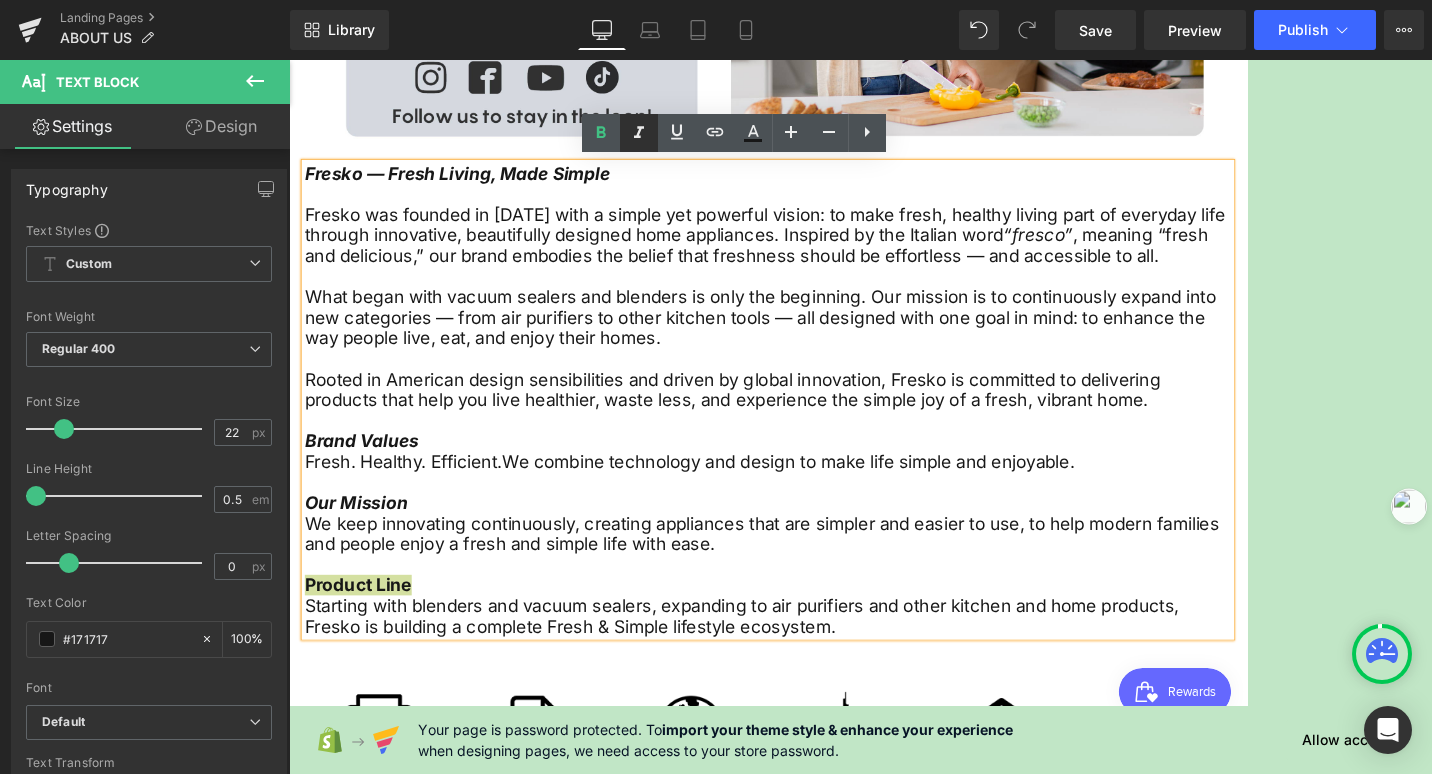 click 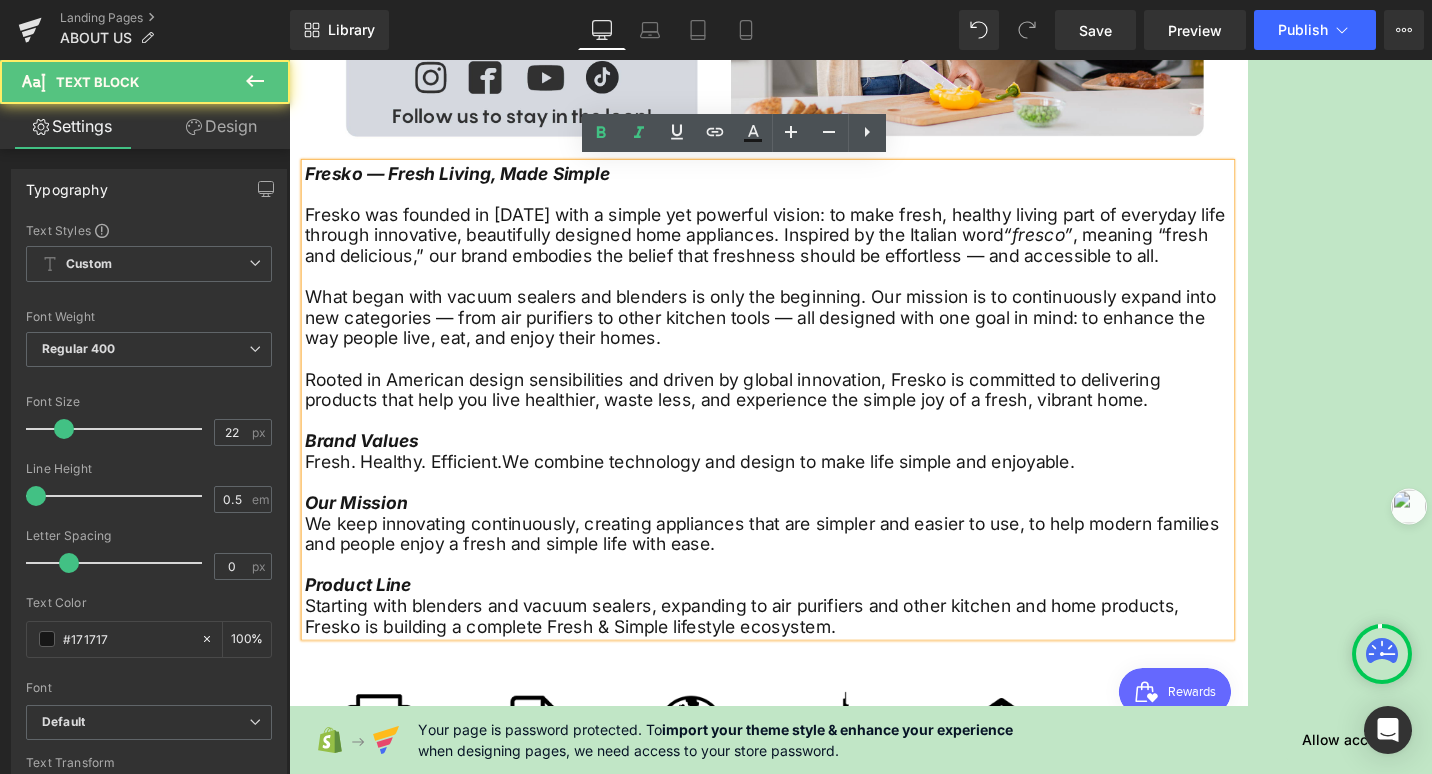 click at bounding box center [894, 593] 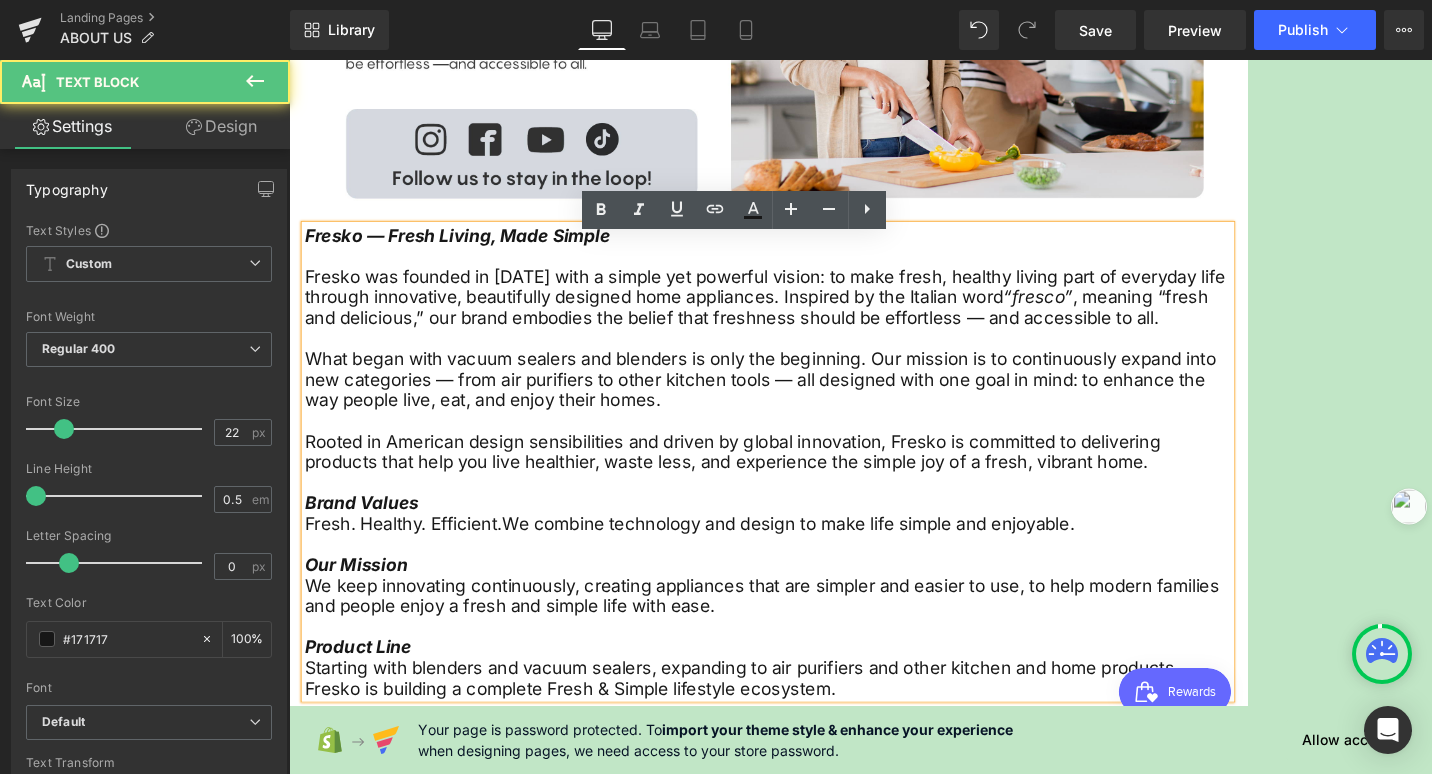 scroll, scrollTop: 1186, scrollLeft: 0, axis: vertical 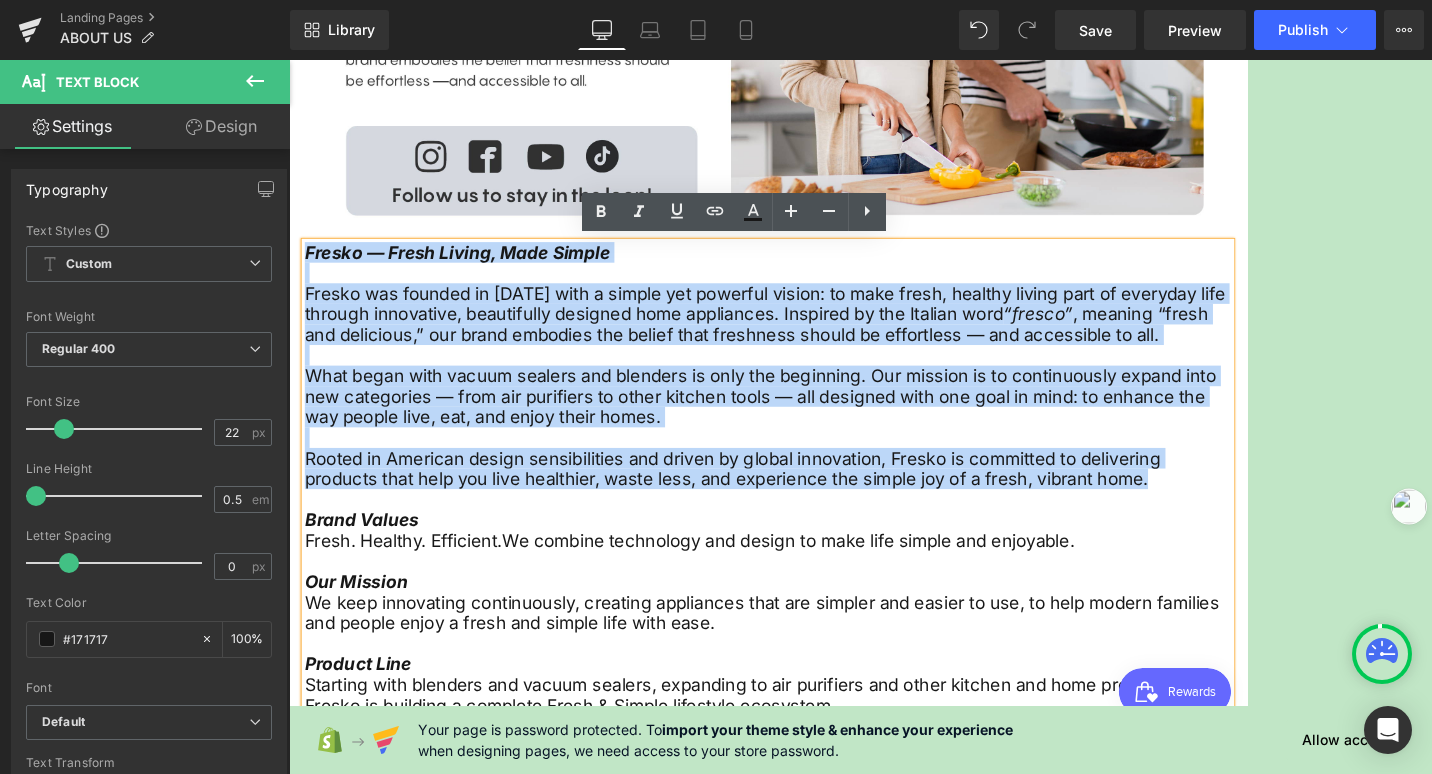 drag, startPoint x: 1418, startPoint y: 599, endPoint x: 292, endPoint y: 300, distance: 1165.0223 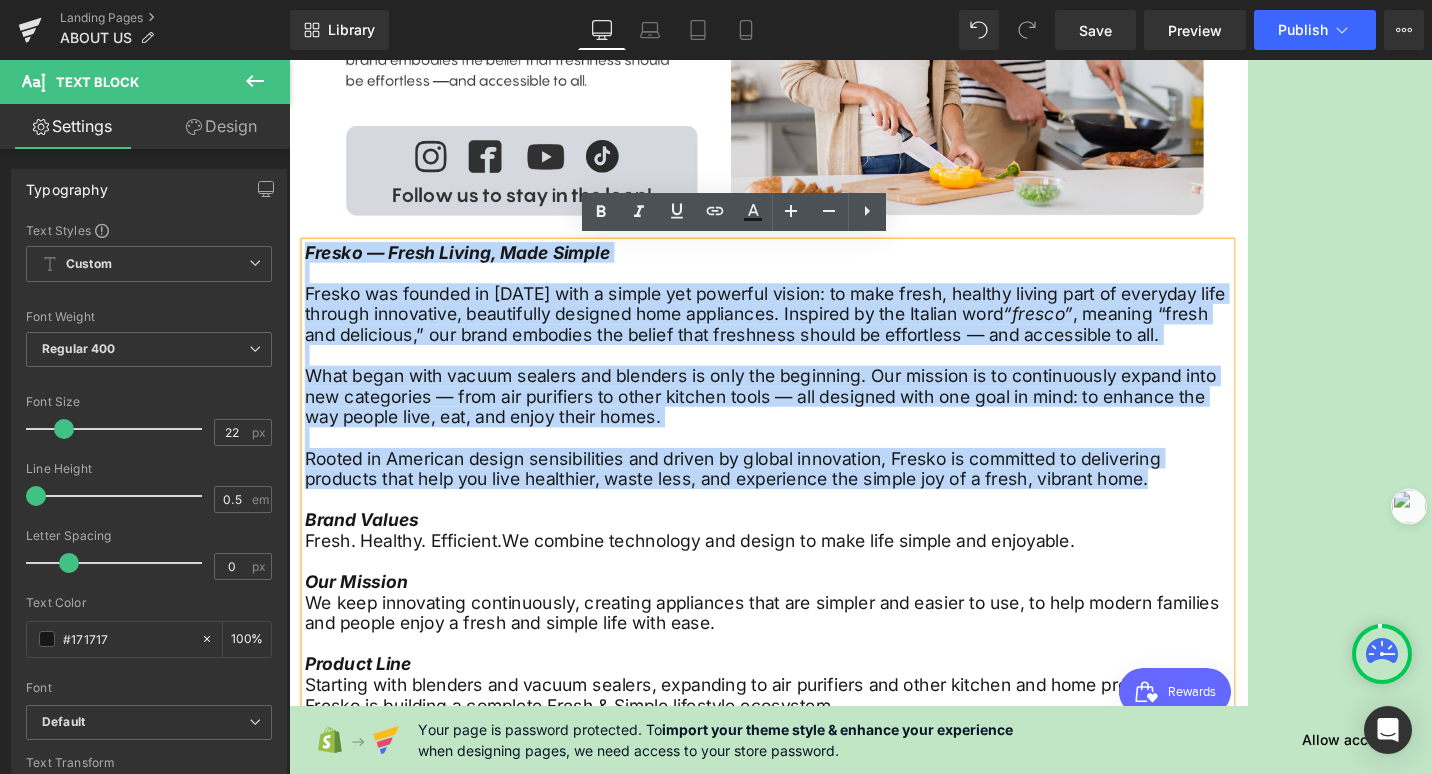 click on "ABOUT FRESKO Heading
Image         Fresko — Fresh Living, Made Simple Fresko was founded in [DATE] with a simple yet powerful vision: to make fresh, healthy living part of everyday life through innovative, beautifully designed home appliances. Inspired by the Italian word  “fresco” , meaning “fresh and delicious,” our brand embodies the belief that freshness should be effortless — and accessible to all. What began with vacuum sealers and blenders is only the beginning. Our mission is to continuously expand into new categories — from air purifiers to other kitchen tools — all designed with one goal in mind: to enhance the way people live, eat, and enjoy their homes. Rooted in American design sensibilities and driven by global innovation, Fresko is committed to delivering products that help you live healthier, waste less, and experience the simple joy of a fresh, vibrant home. Brand Values Fresh. Healthy. Efficient.  Our Mission
Product Line
Text Block" at bounding box center (894, 1046) 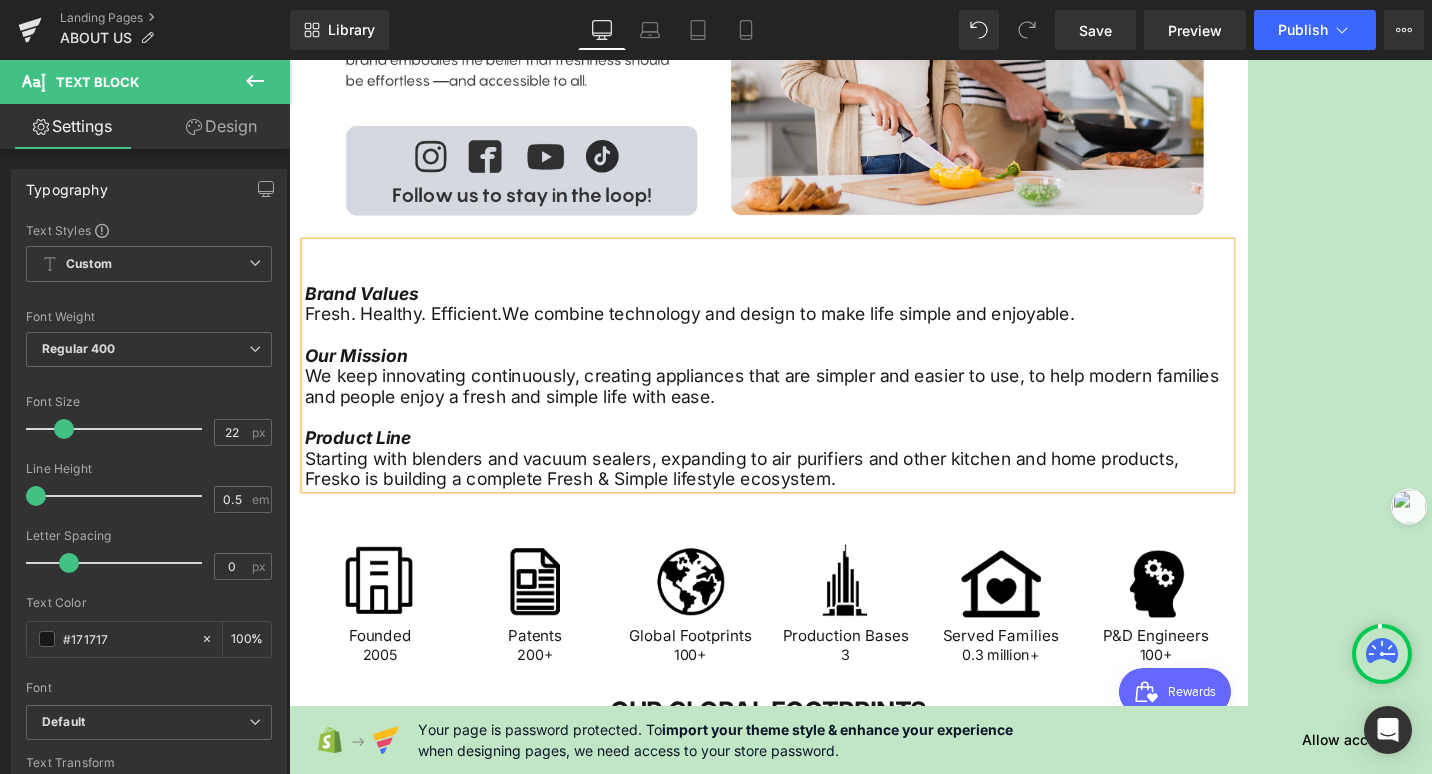 click at bounding box center [894, 329] 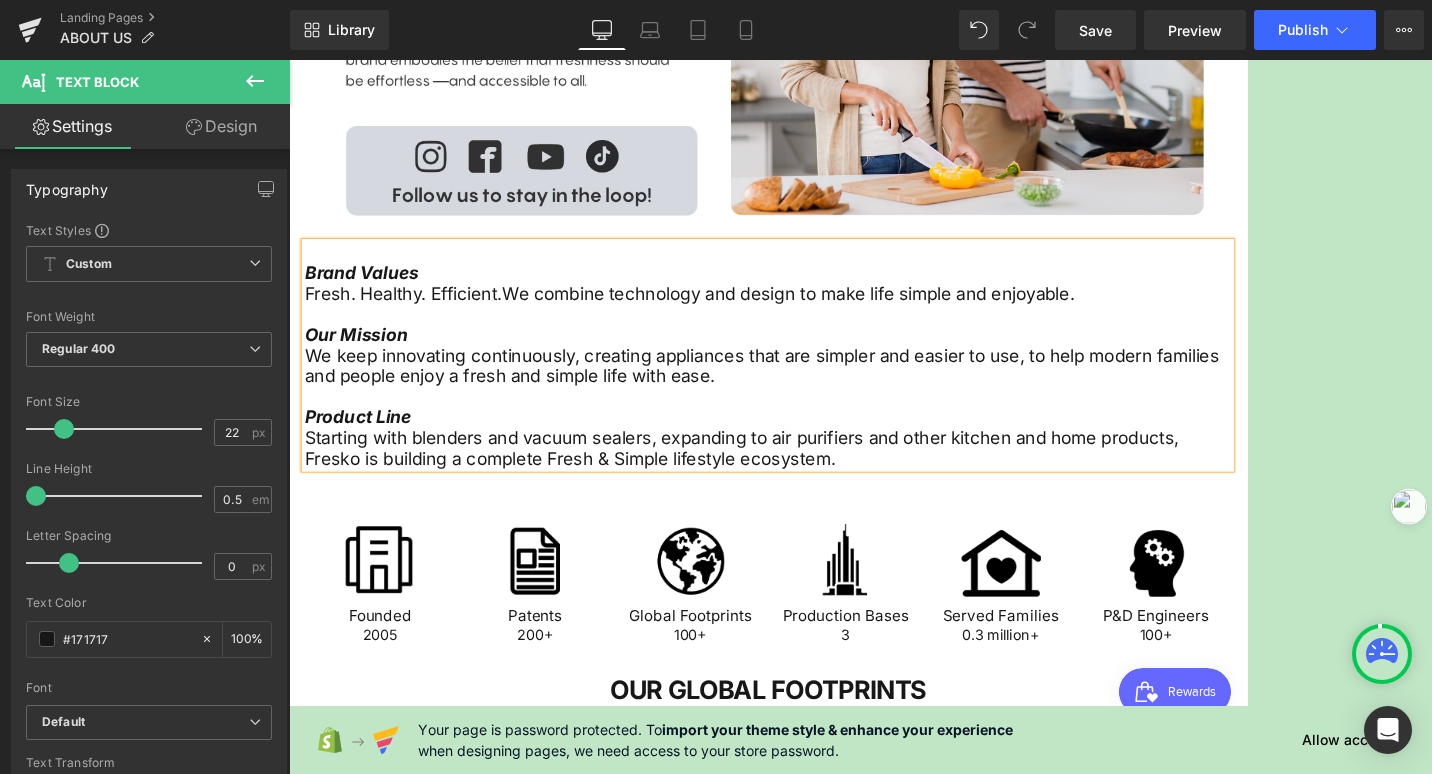 click on "Brand Values" at bounding box center [381, 329] 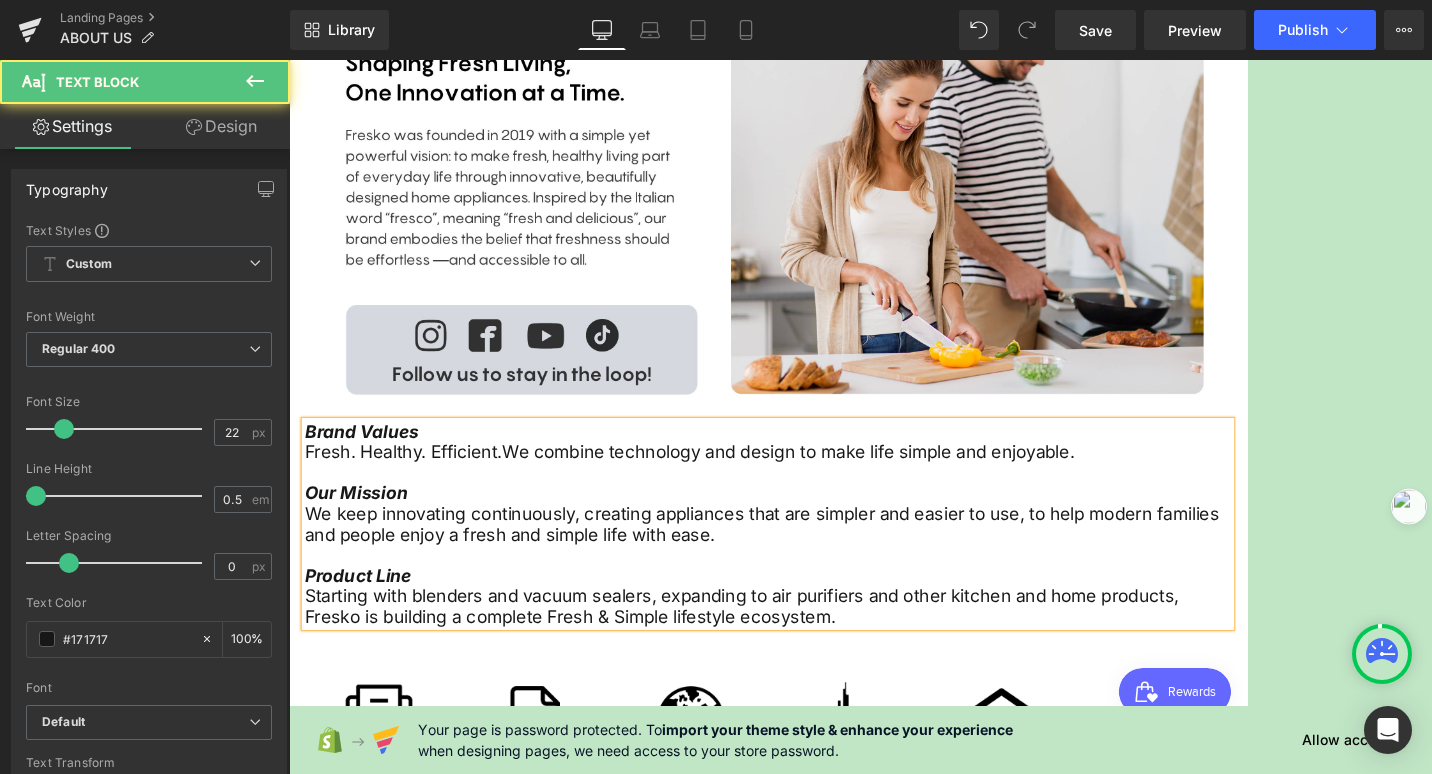 scroll, scrollTop: 786, scrollLeft: 0, axis: vertical 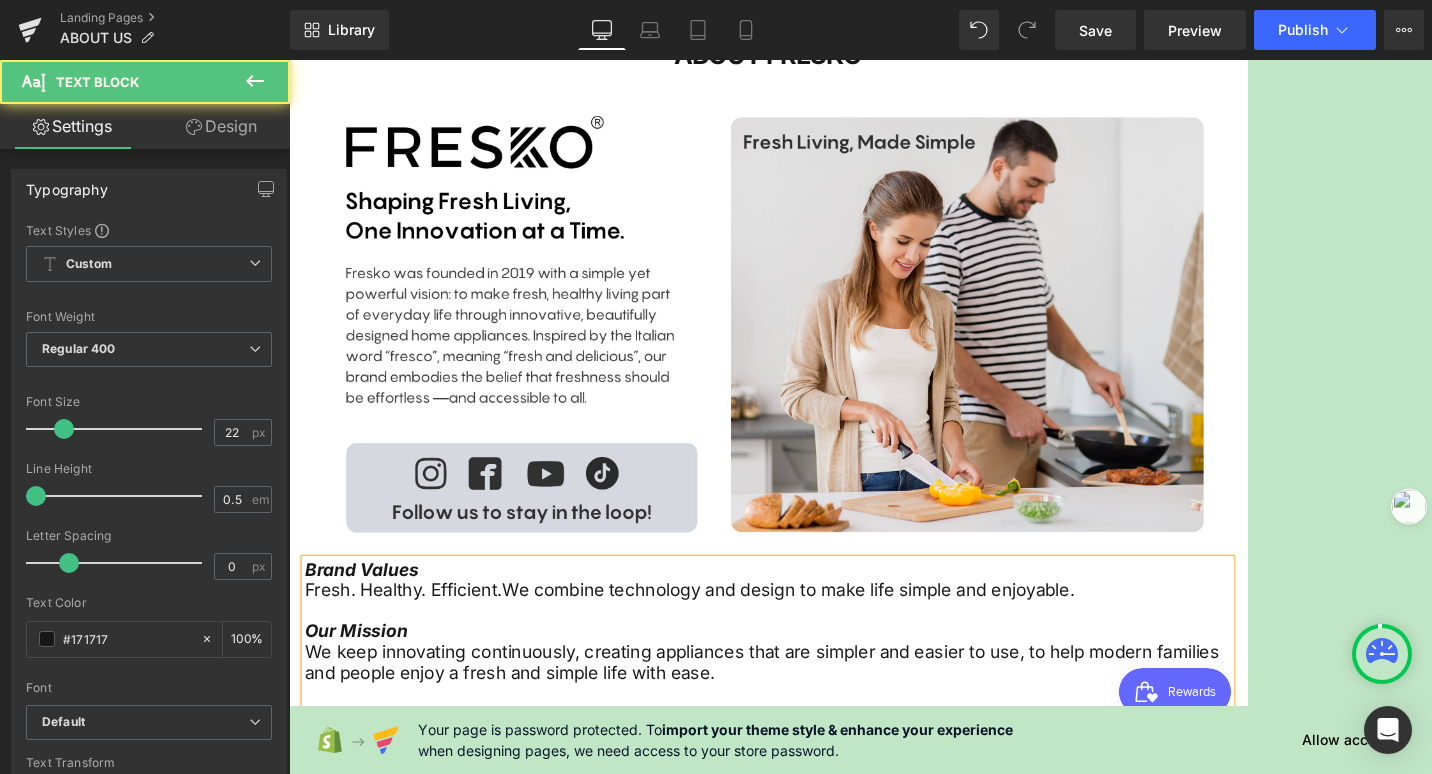 click at bounding box center [894, 755] 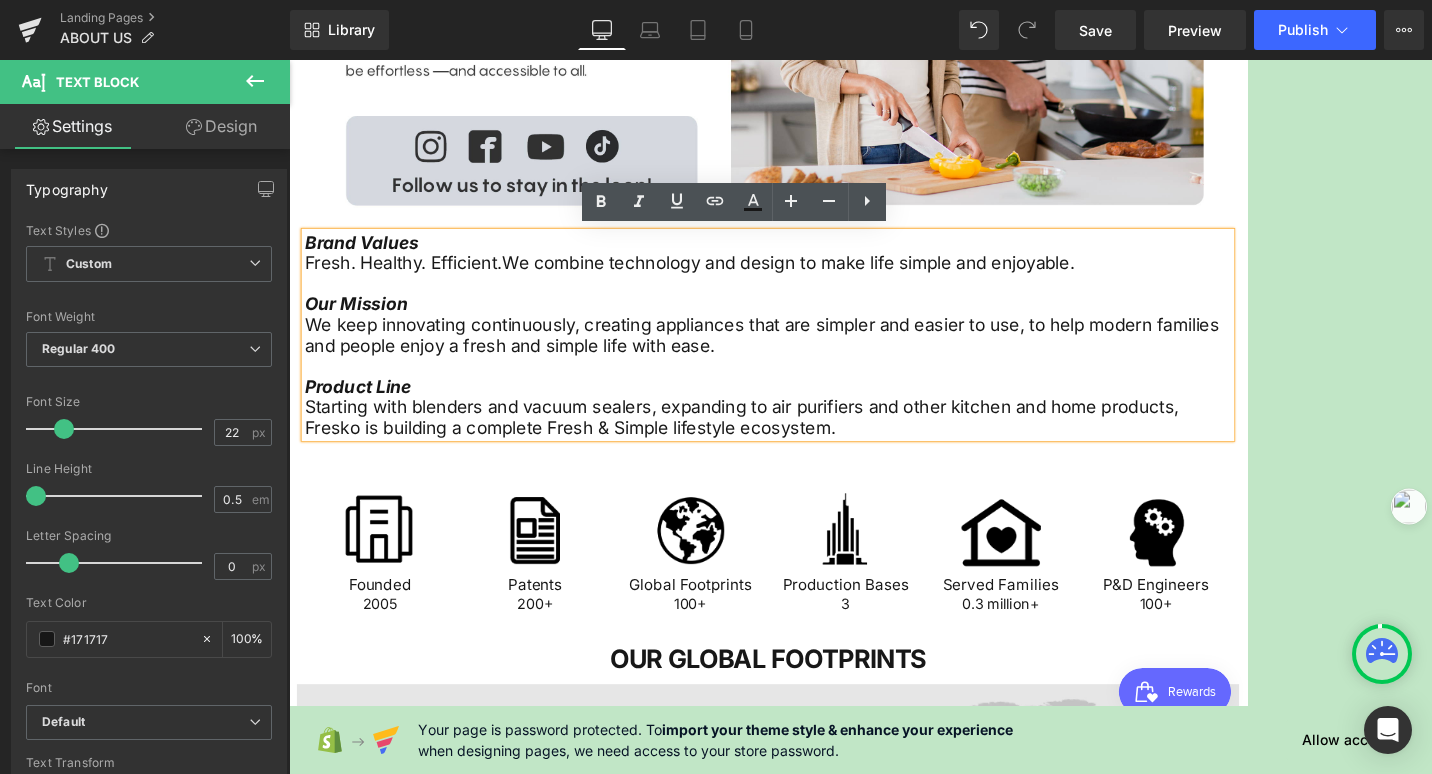 scroll, scrollTop: 1086, scrollLeft: 0, axis: vertical 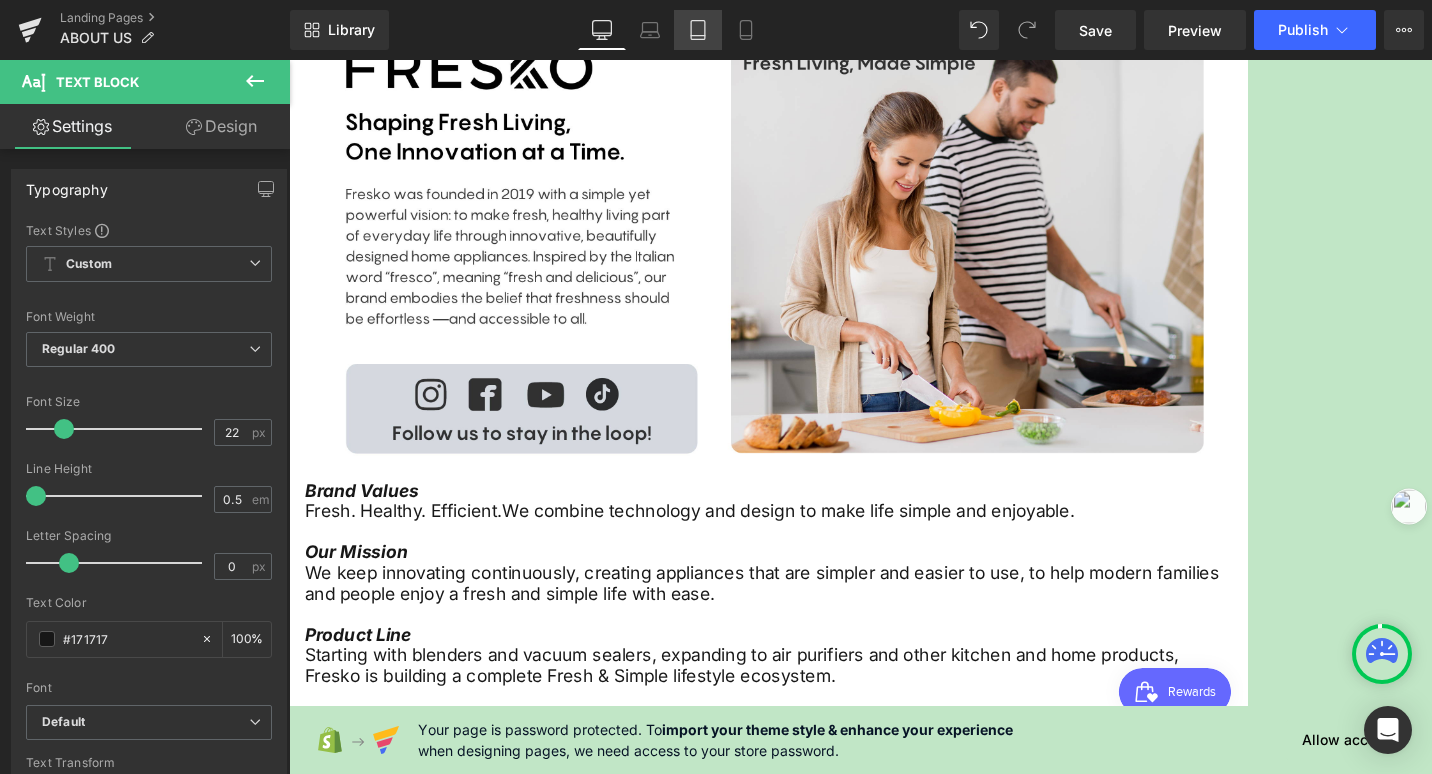 click 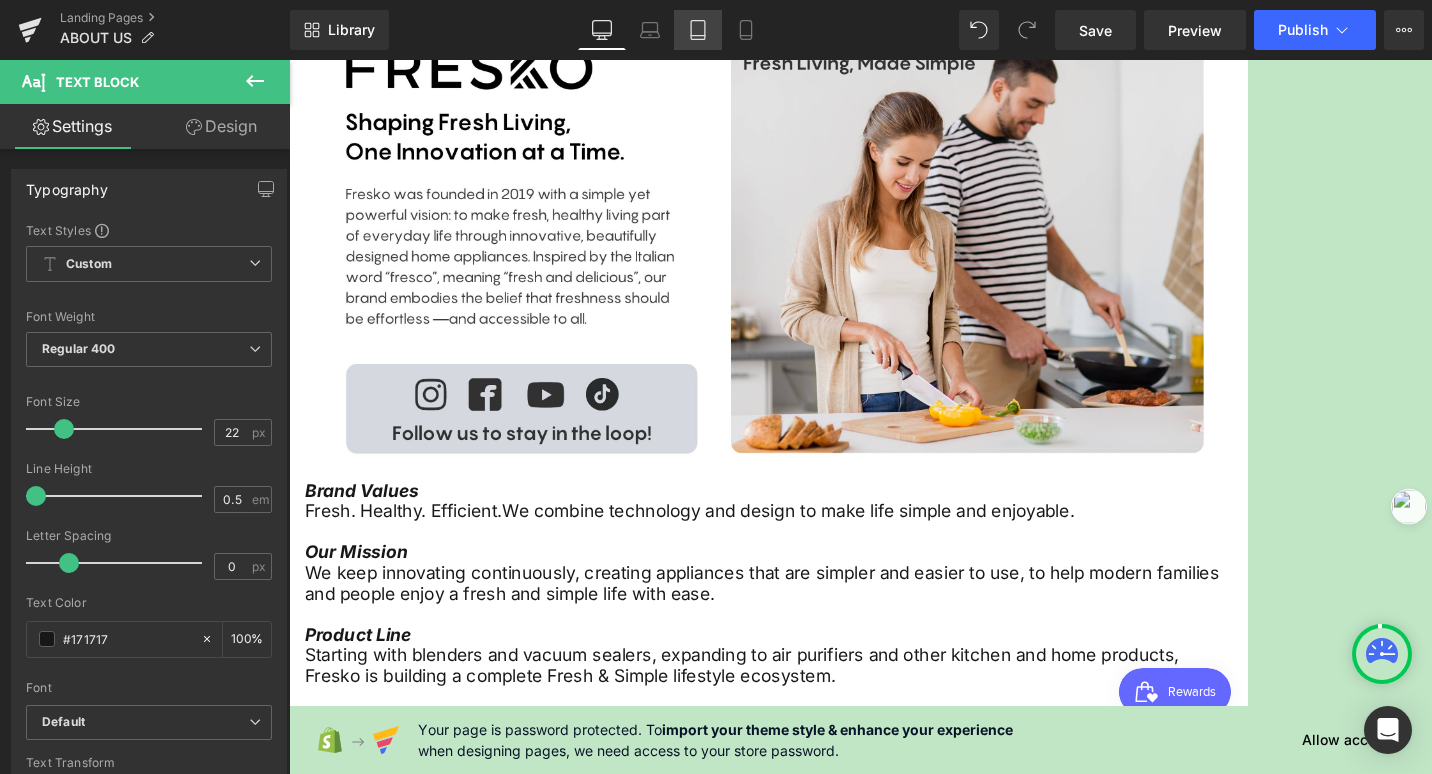 type 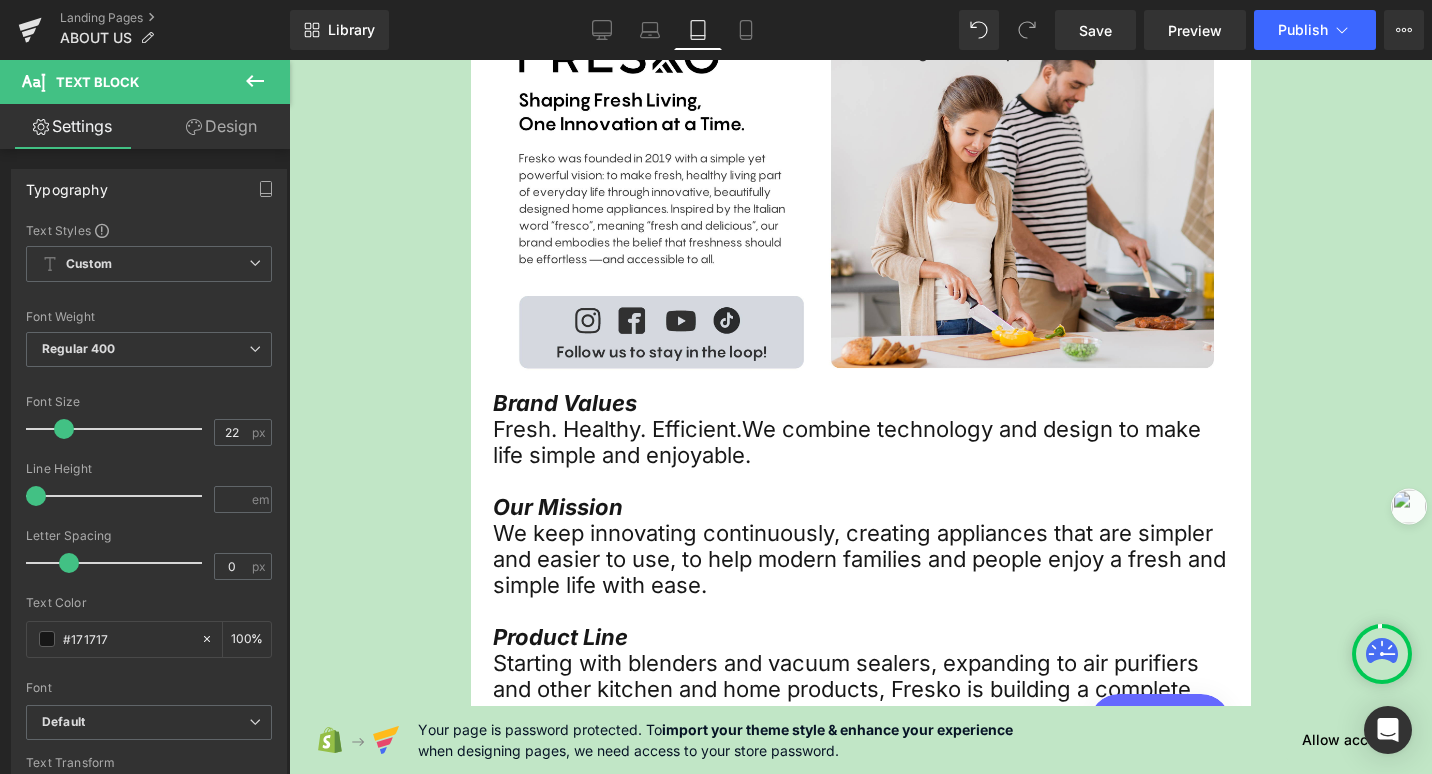 scroll, scrollTop: 375, scrollLeft: 0, axis: vertical 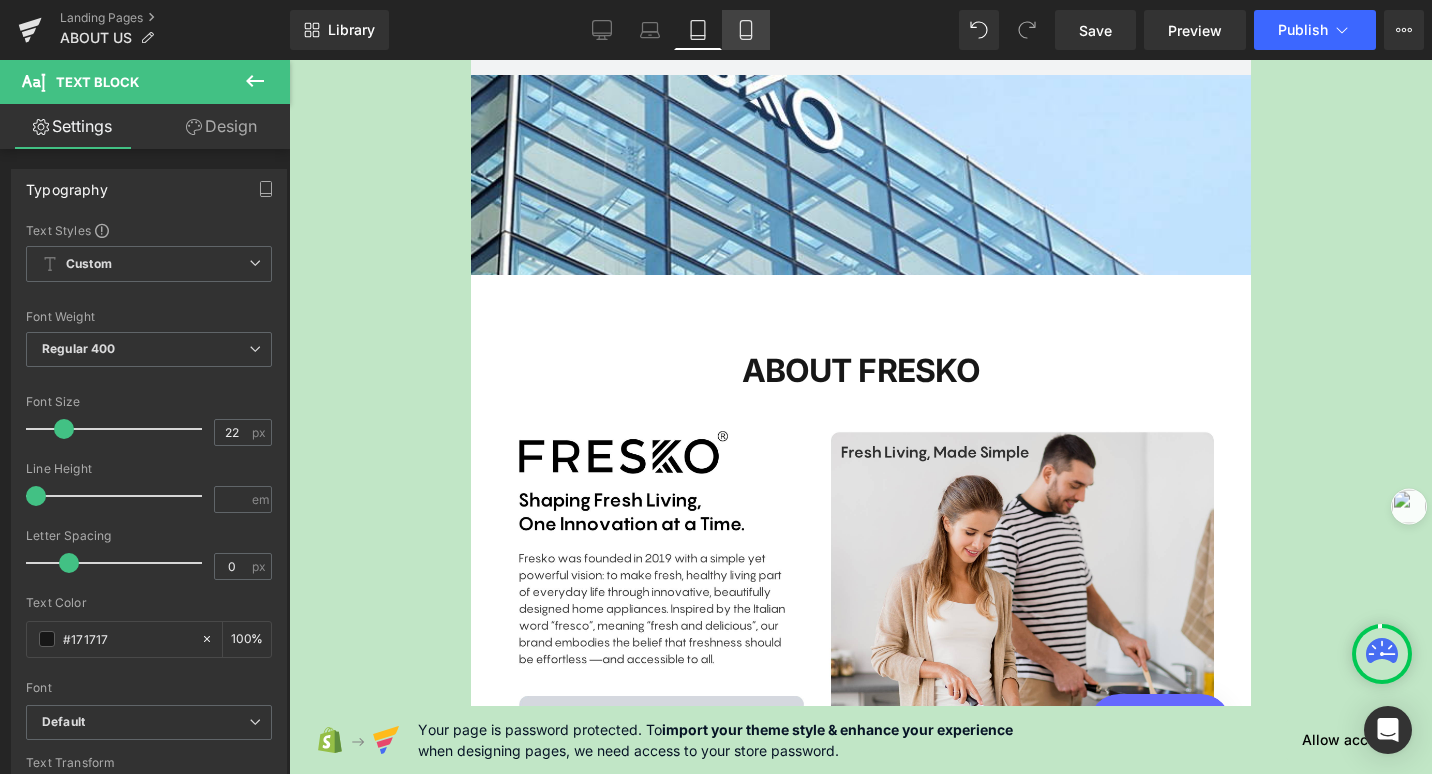 click 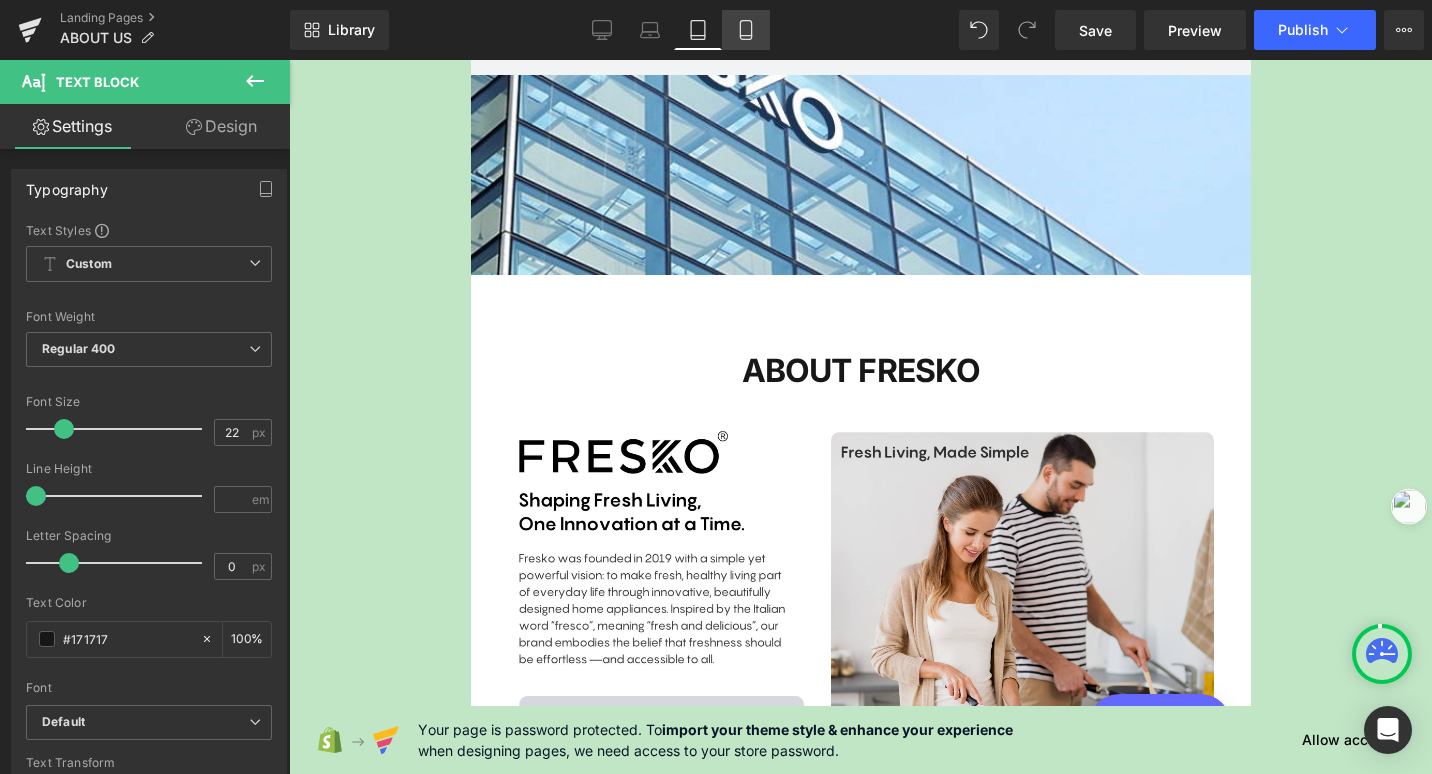 type on "100" 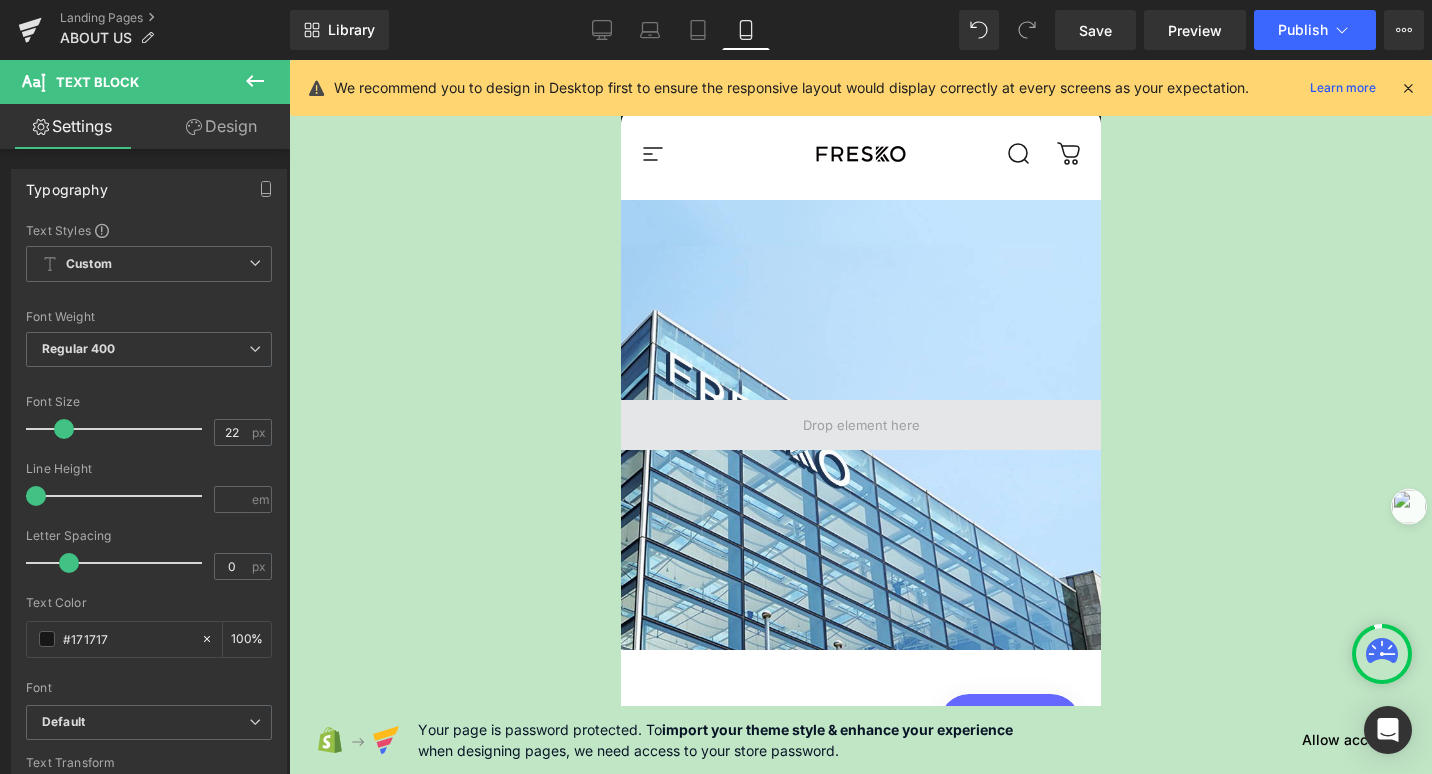 scroll, scrollTop: 0, scrollLeft: 0, axis: both 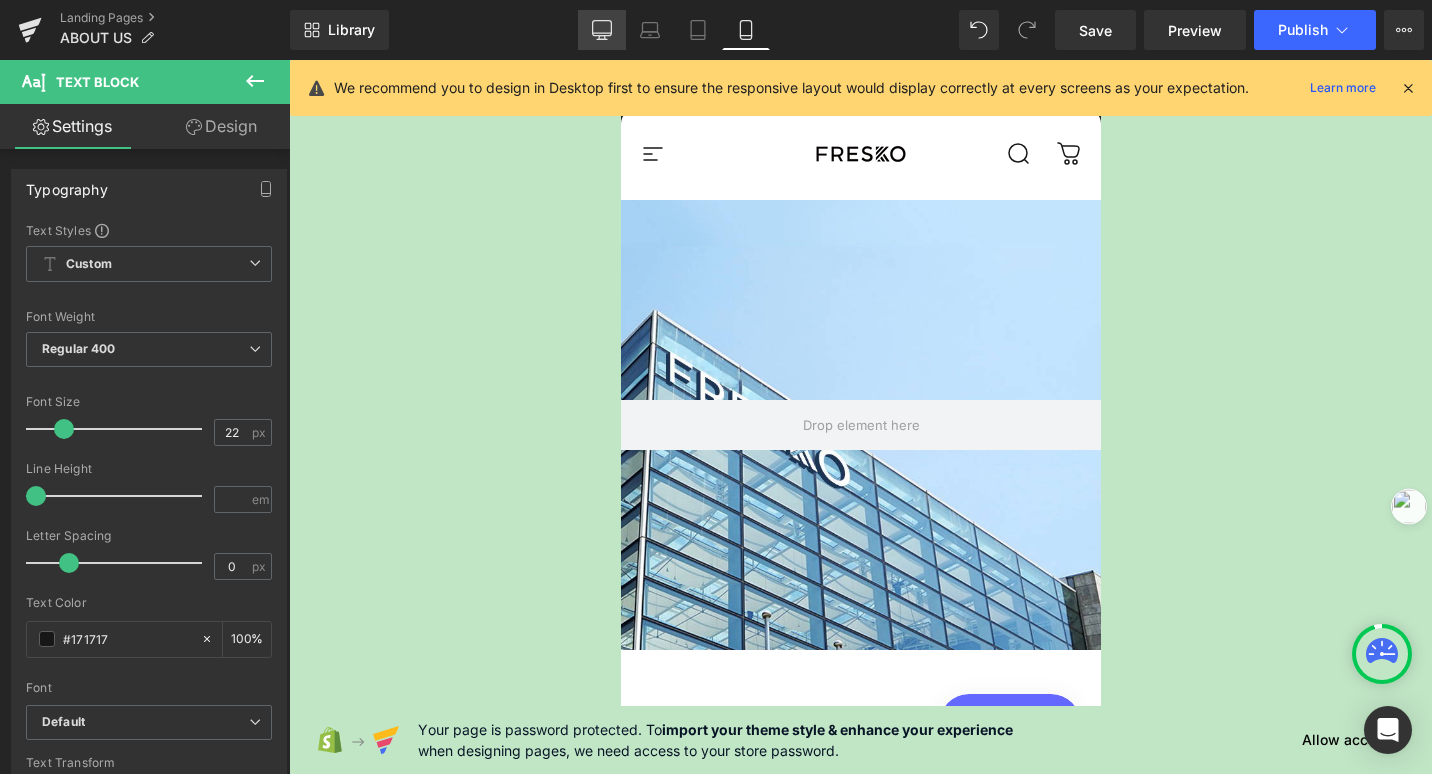 click 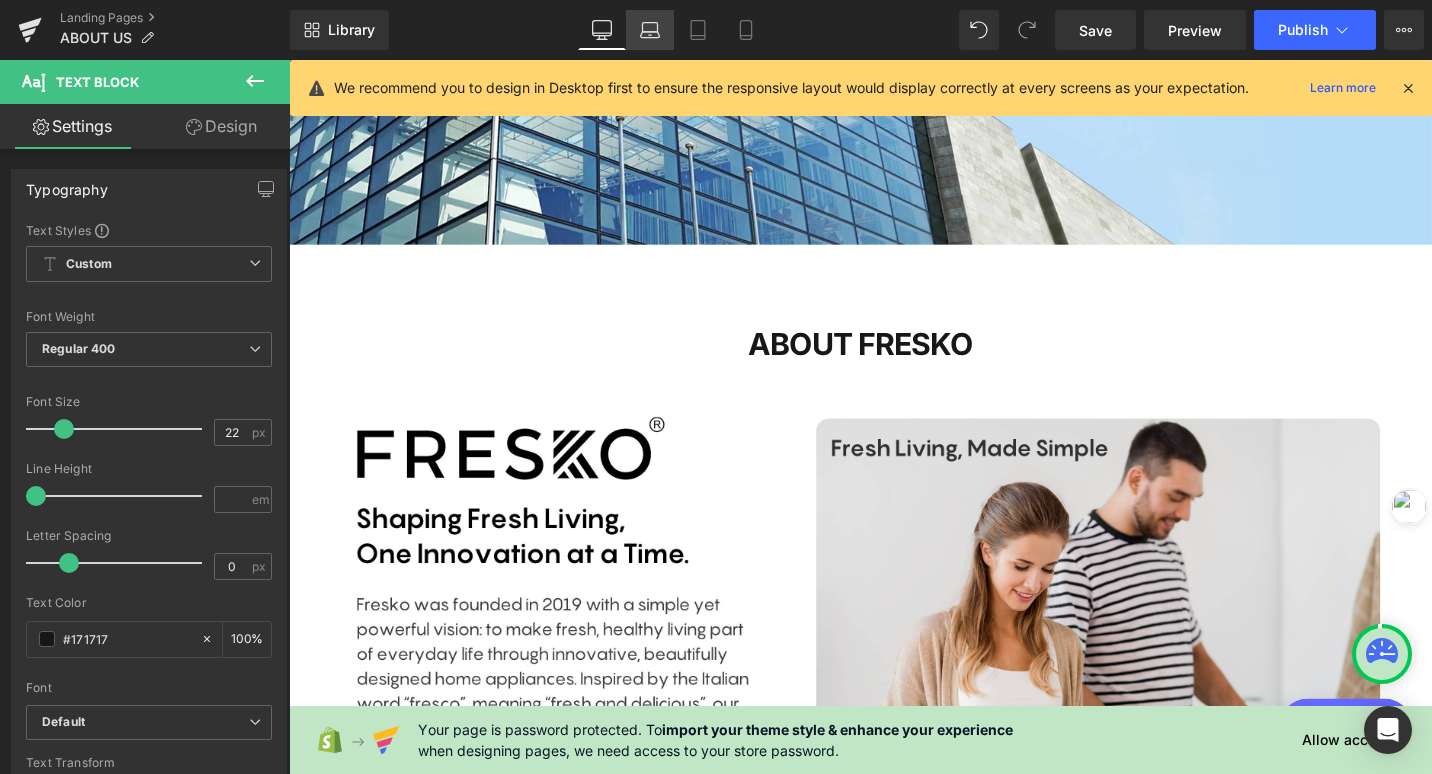 click 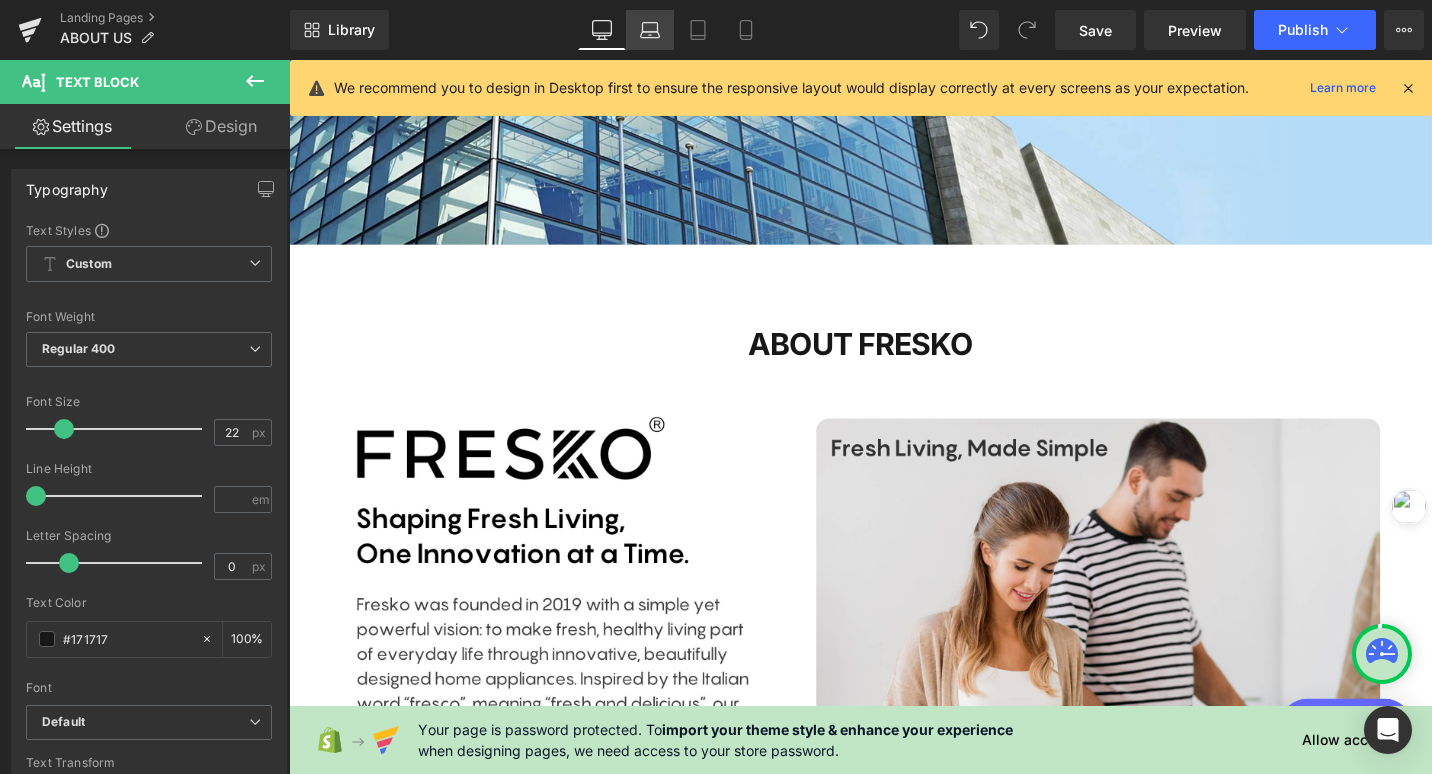 type 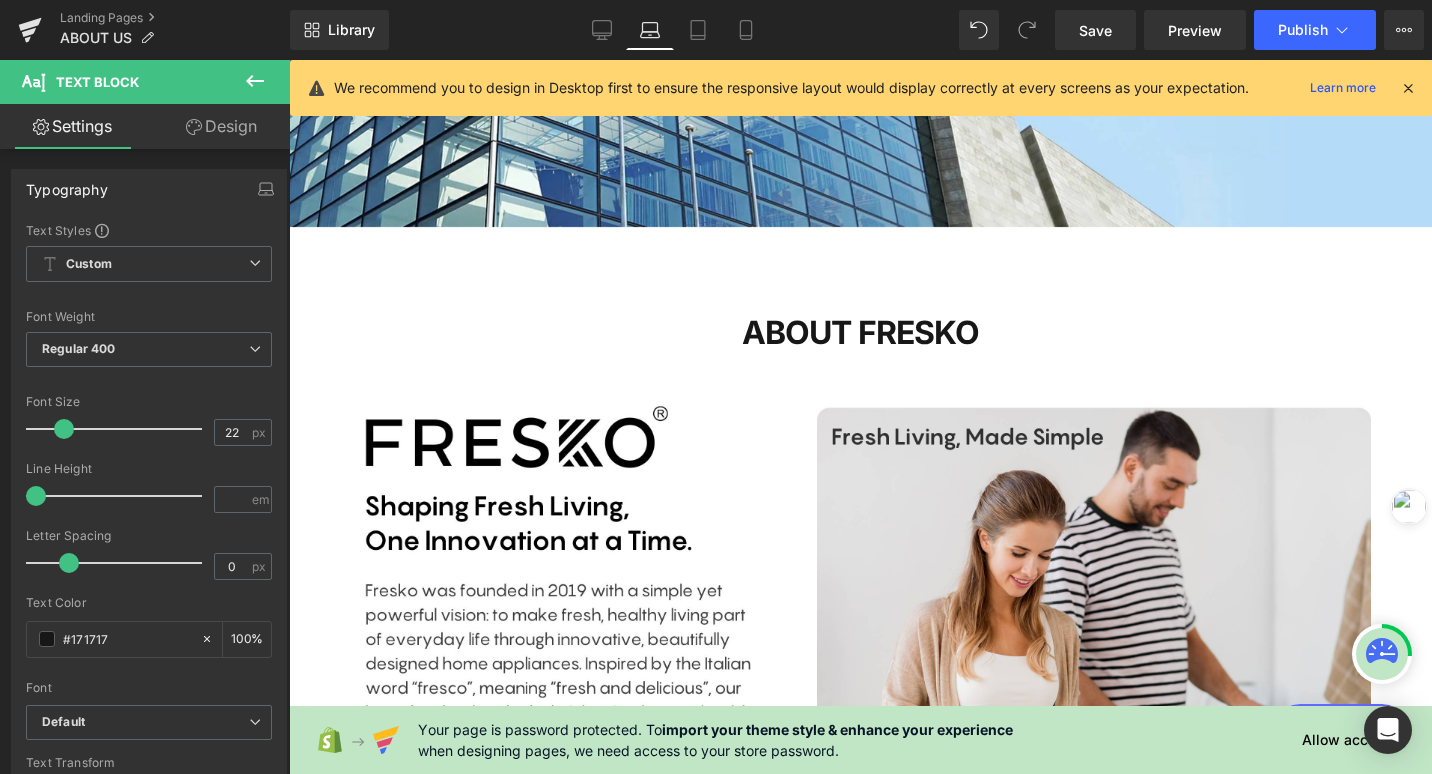 scroll, scrollTop: 447, scrollLeft: 0, axis: vertical 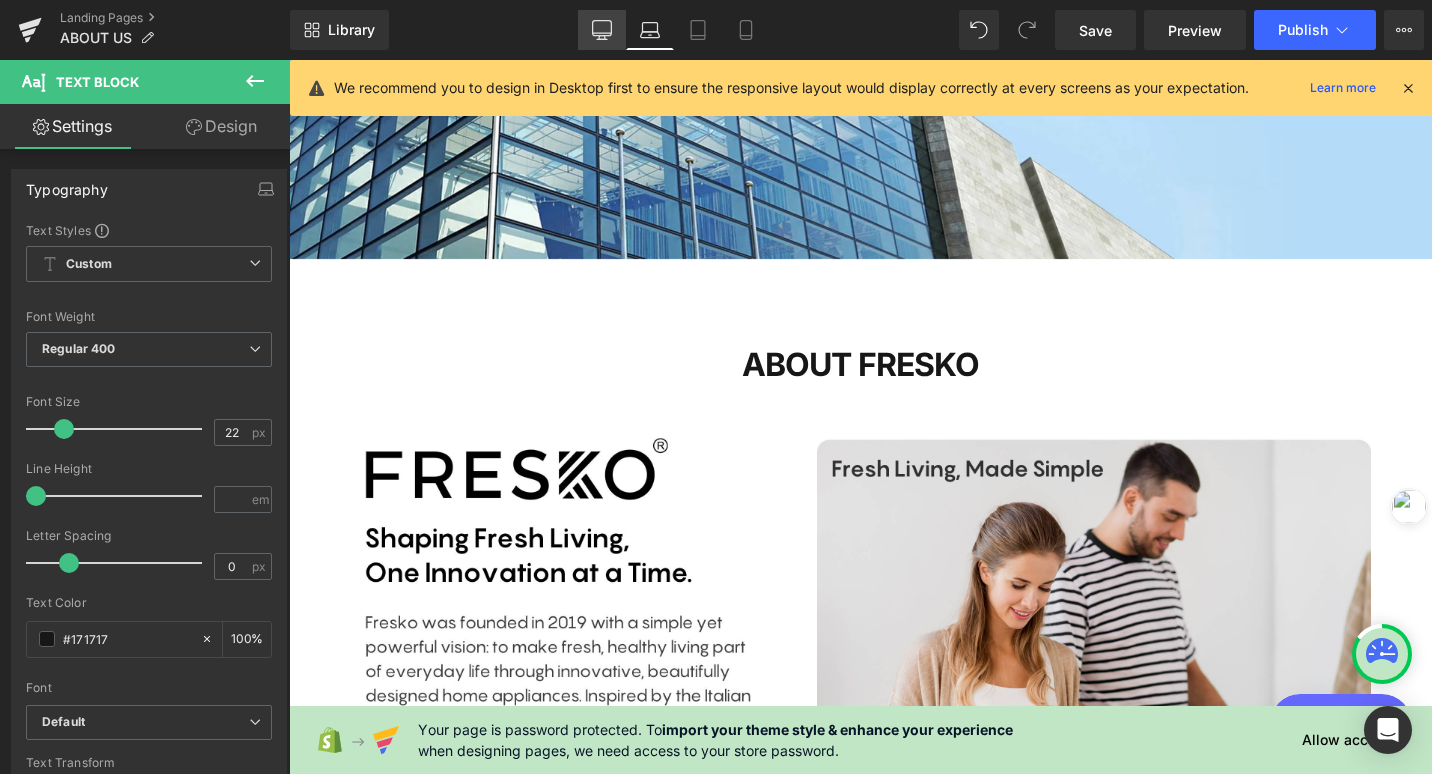 click 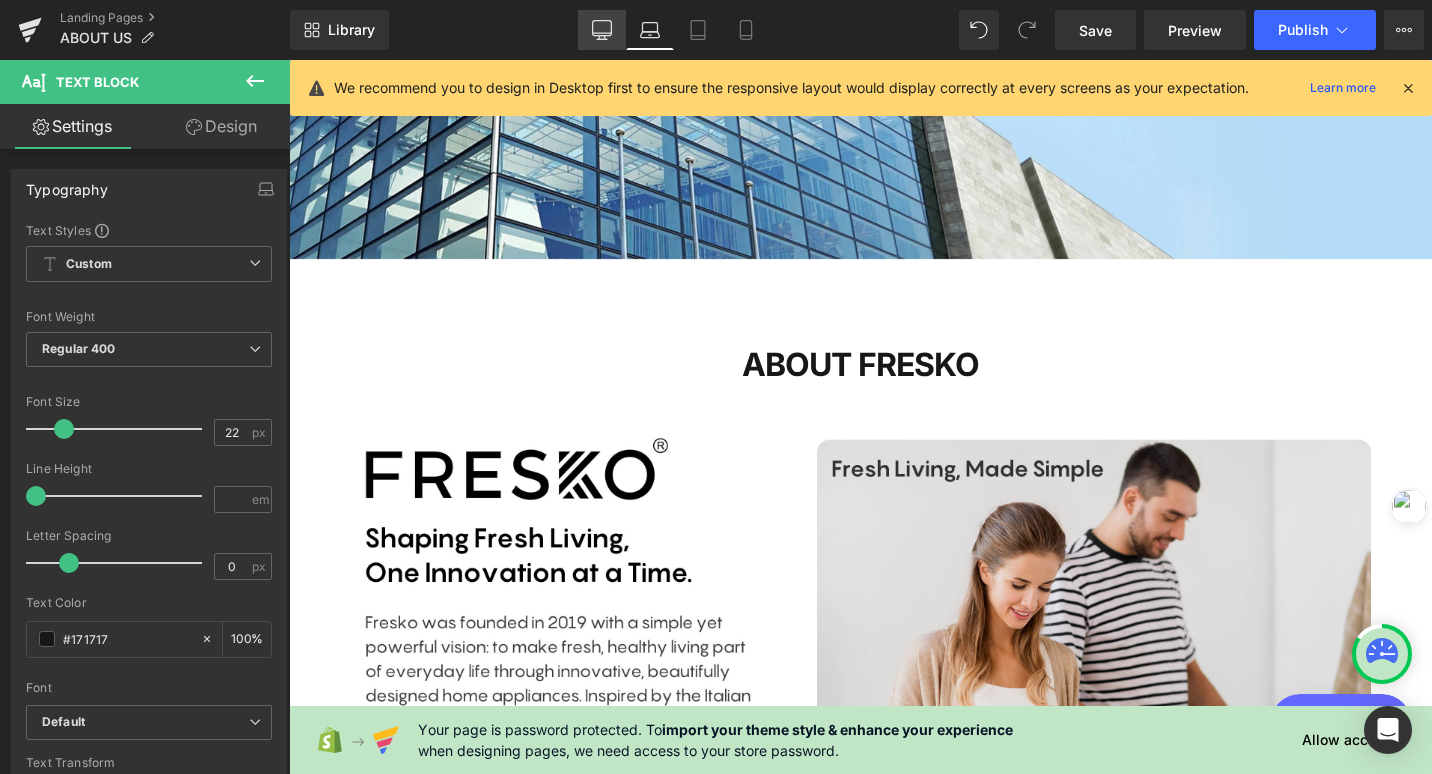 type 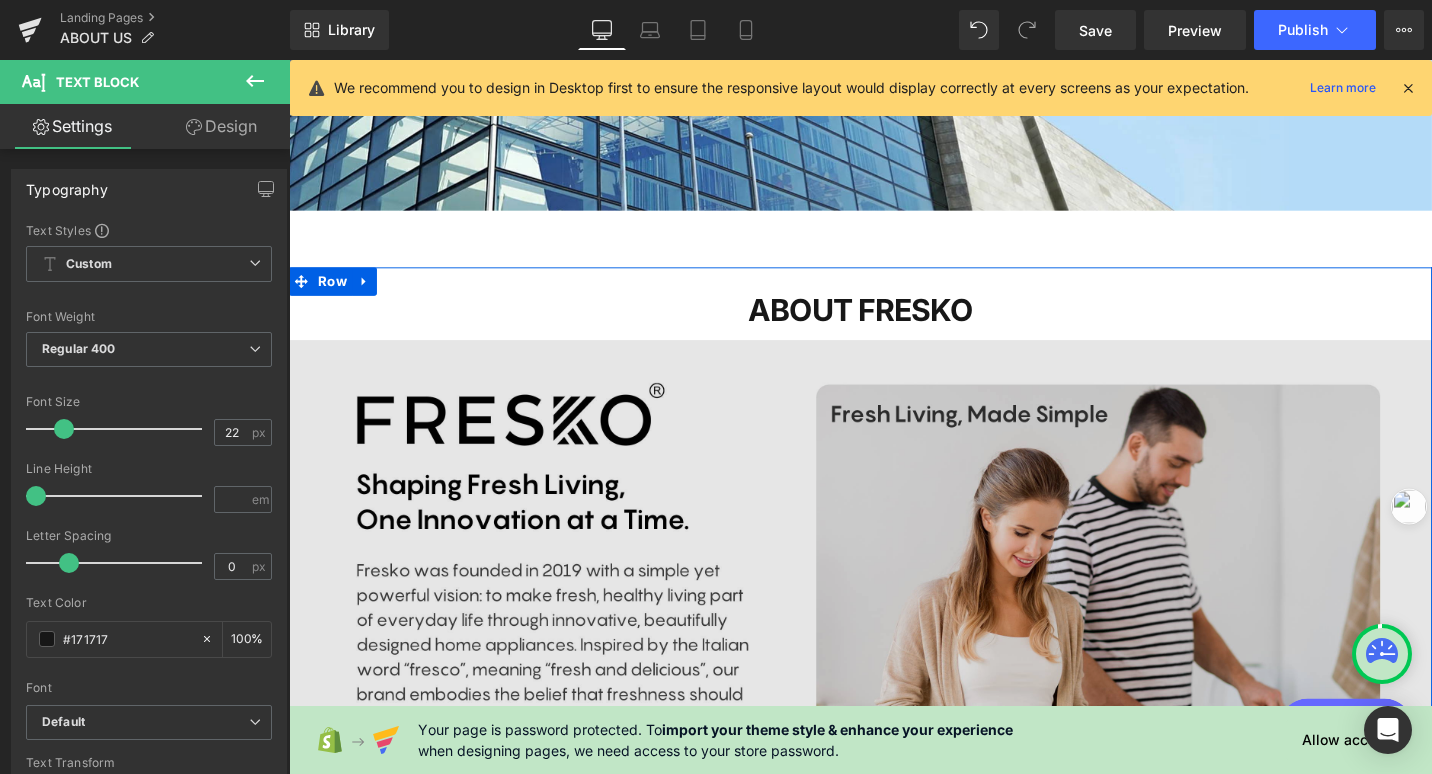 scroll, scrollTop: 479, scrollLeft: 0, axis: vertical 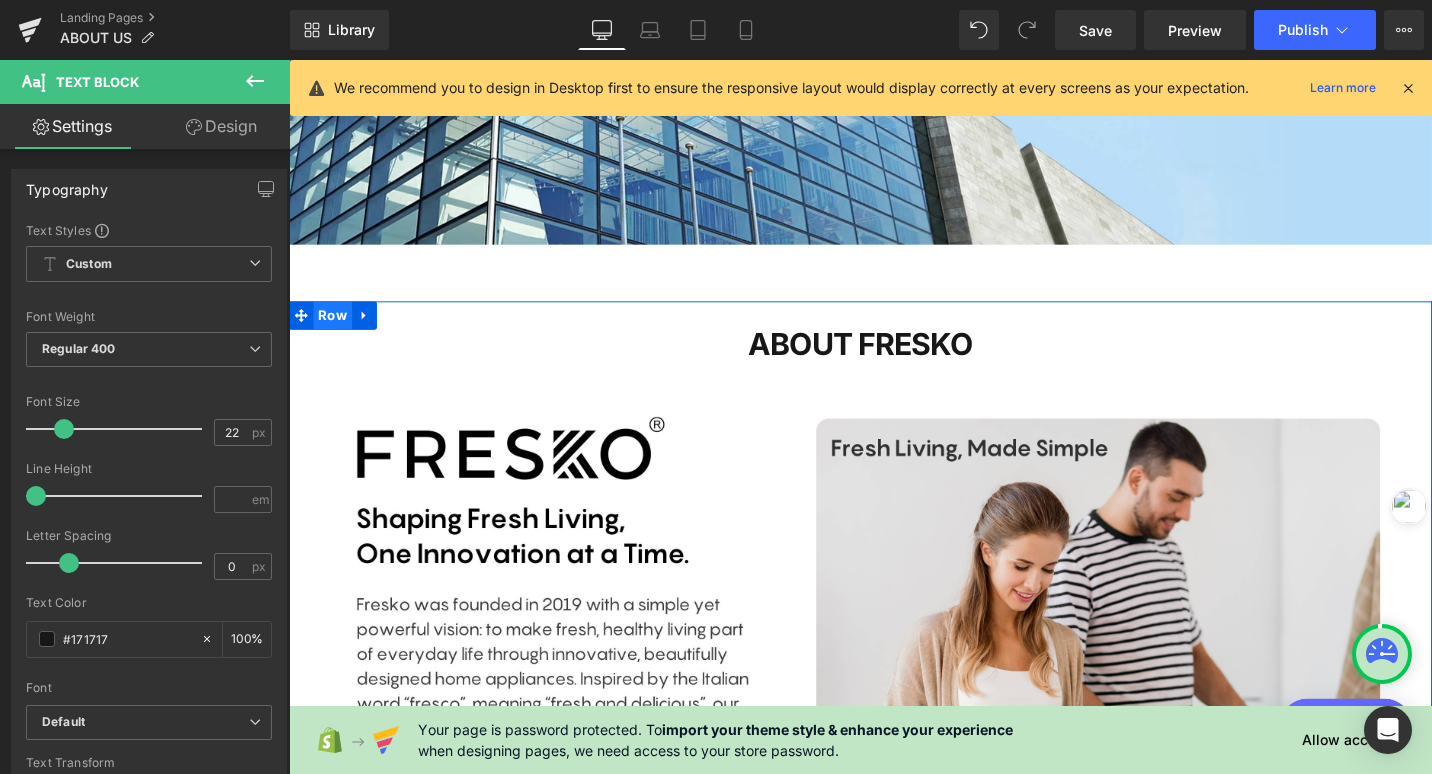 click on "Row" at bounding box center [335, 330] 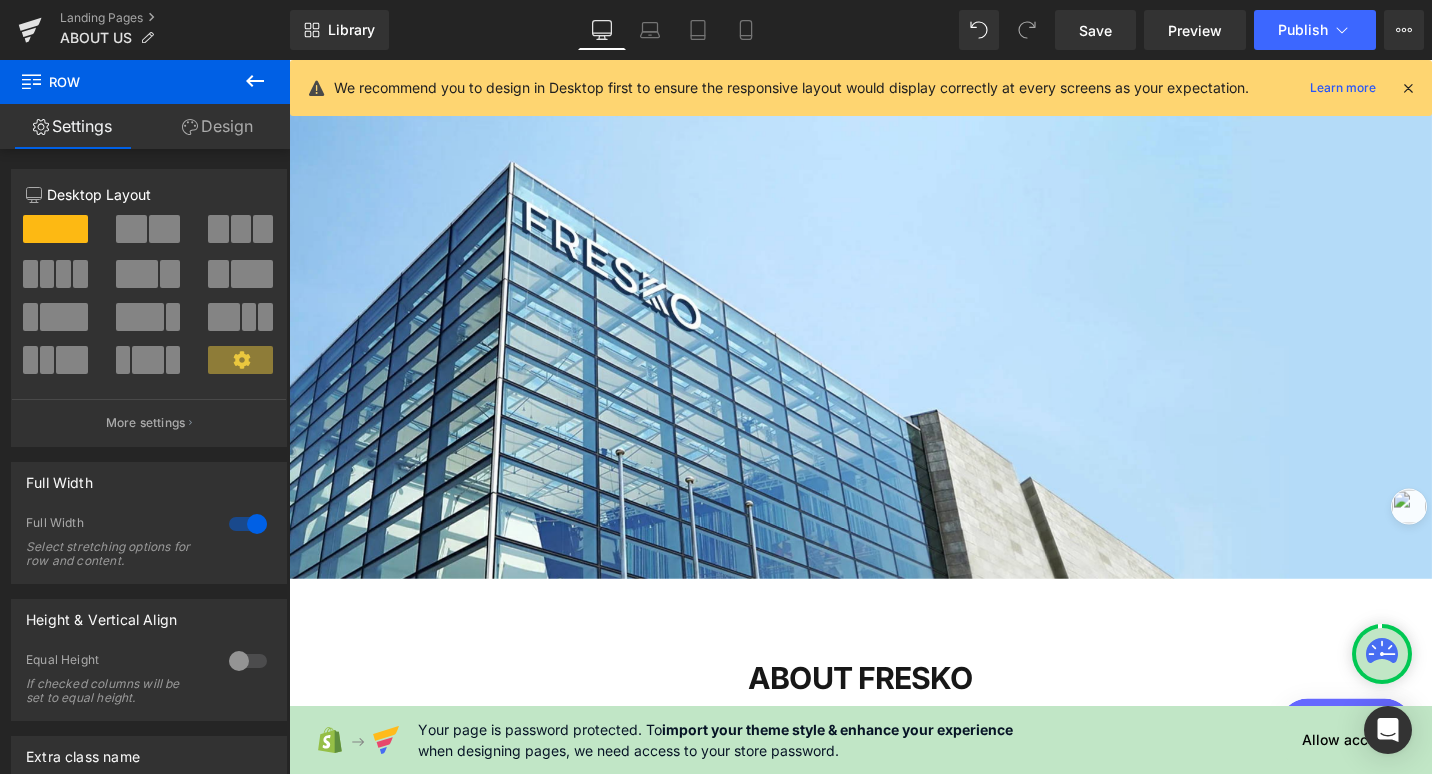 scroll, scrollTop: 0, scrollLeft: 0, axis: both 